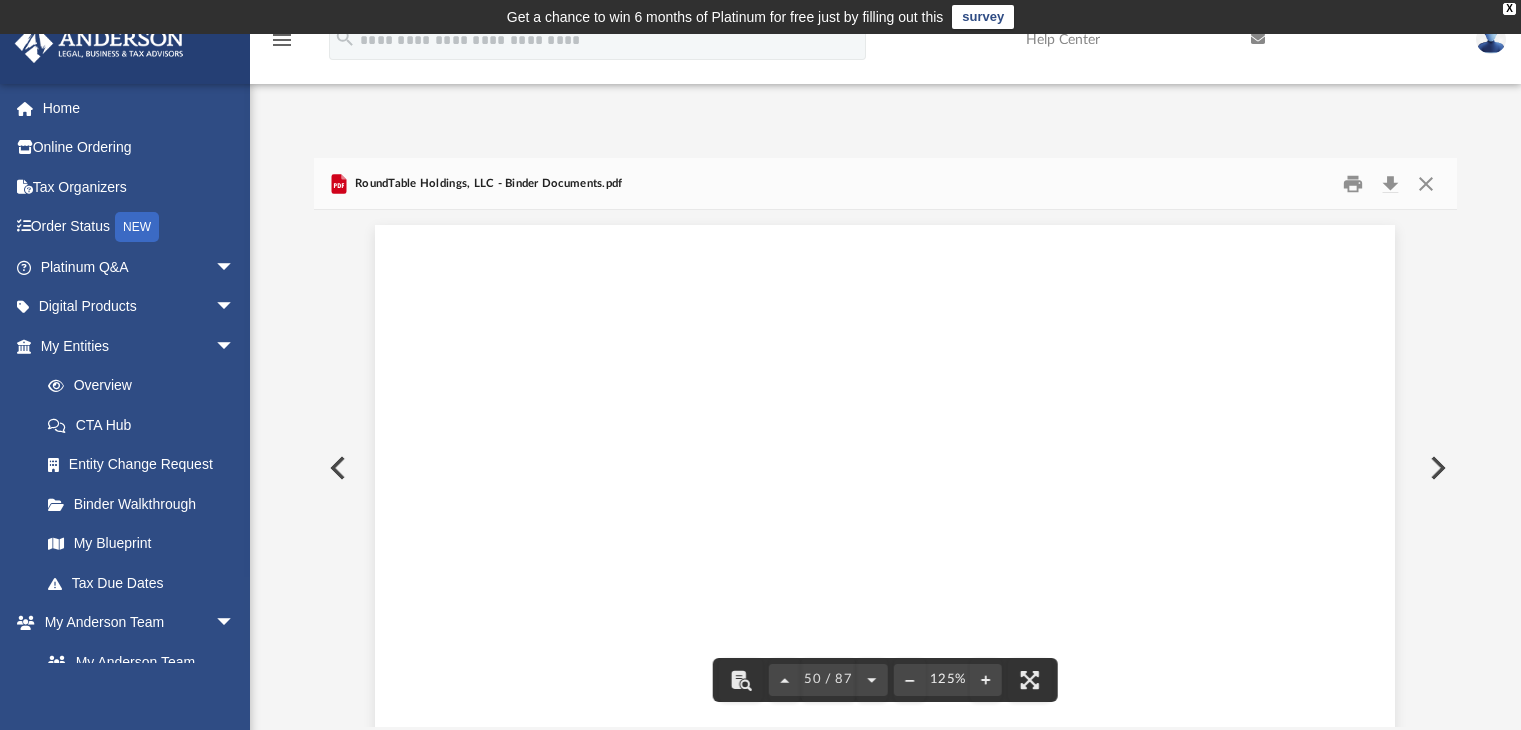 scroll, scrollTop: 79, scrollLeft: 0, axis: vertical 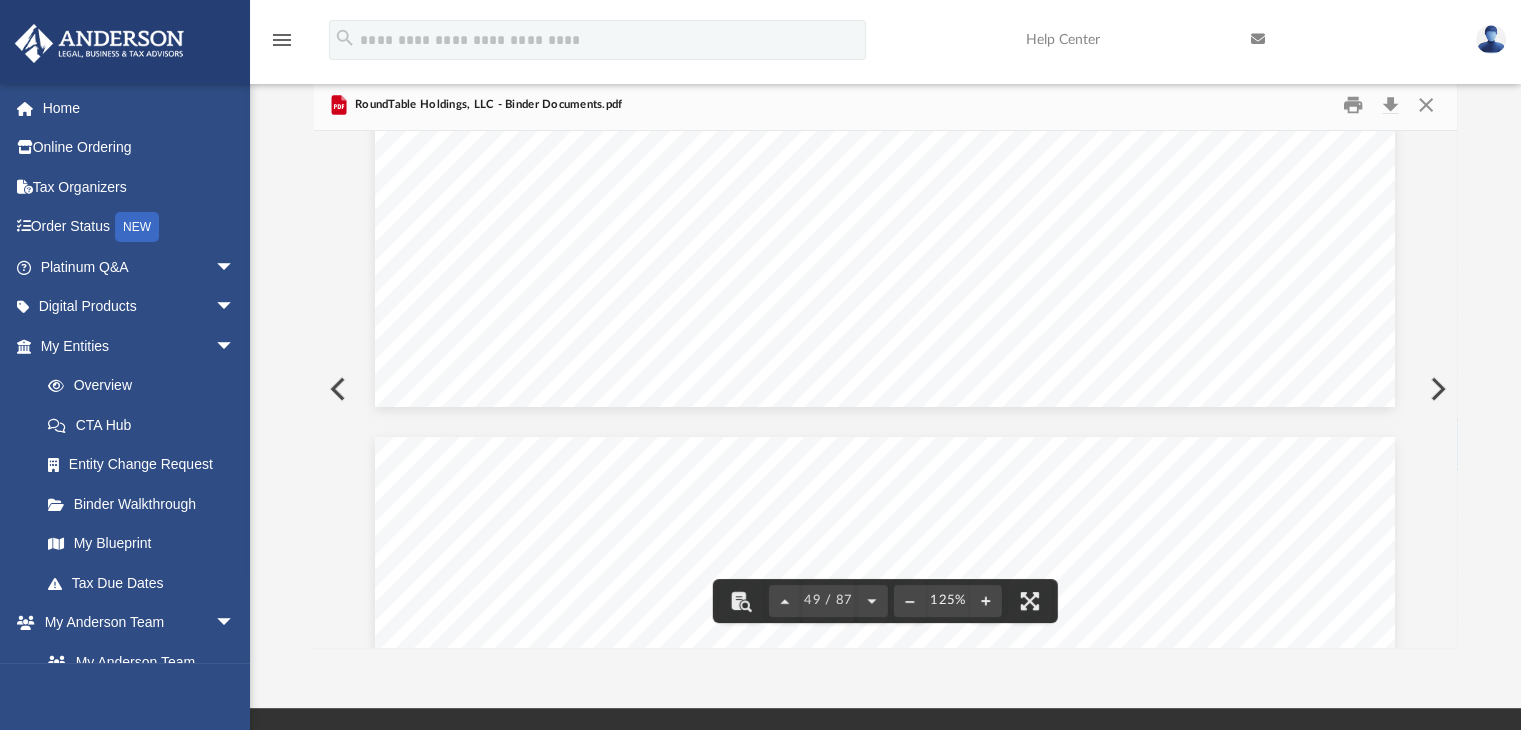 click on "Home" at bounding box center [139, 108] 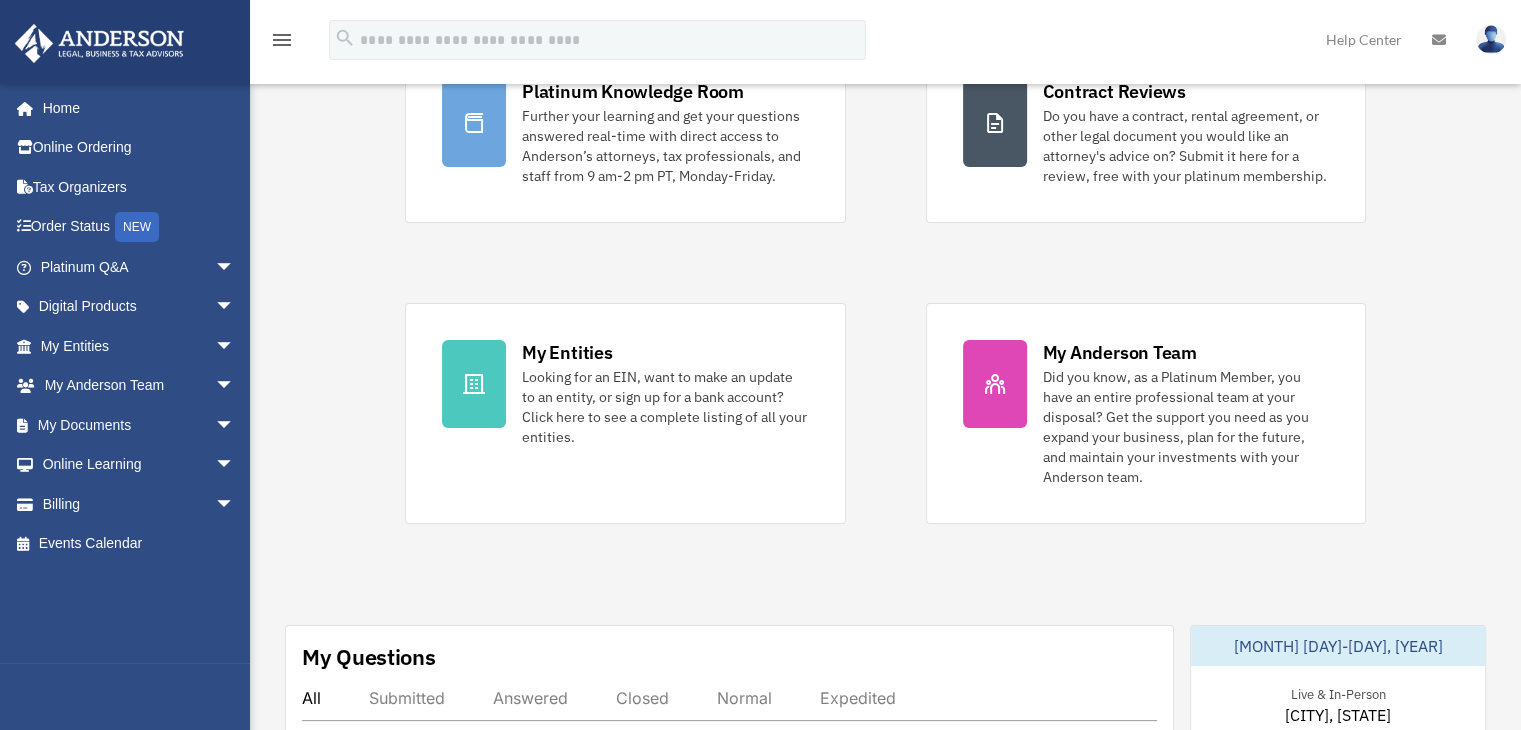 scroll, scrollTop: 238, scrollLeft: 0, axis: vertical 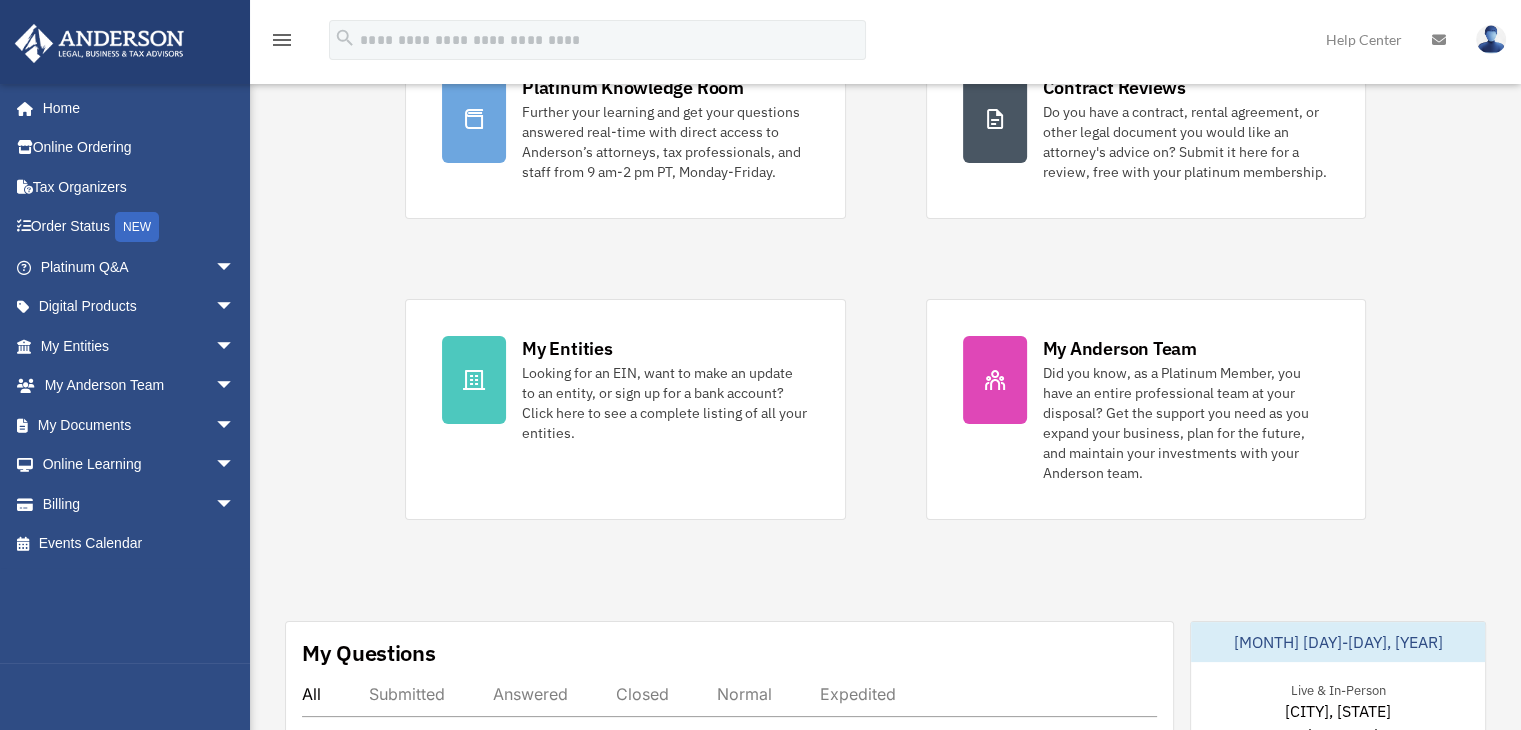 click on "Did you know, as a Platinum Member, you have an entire professional team at your disposal? Get the support you need as you expand your business, plan for the future, and maintain your investments with your Anderson team." at bounding box center (1186, 423) 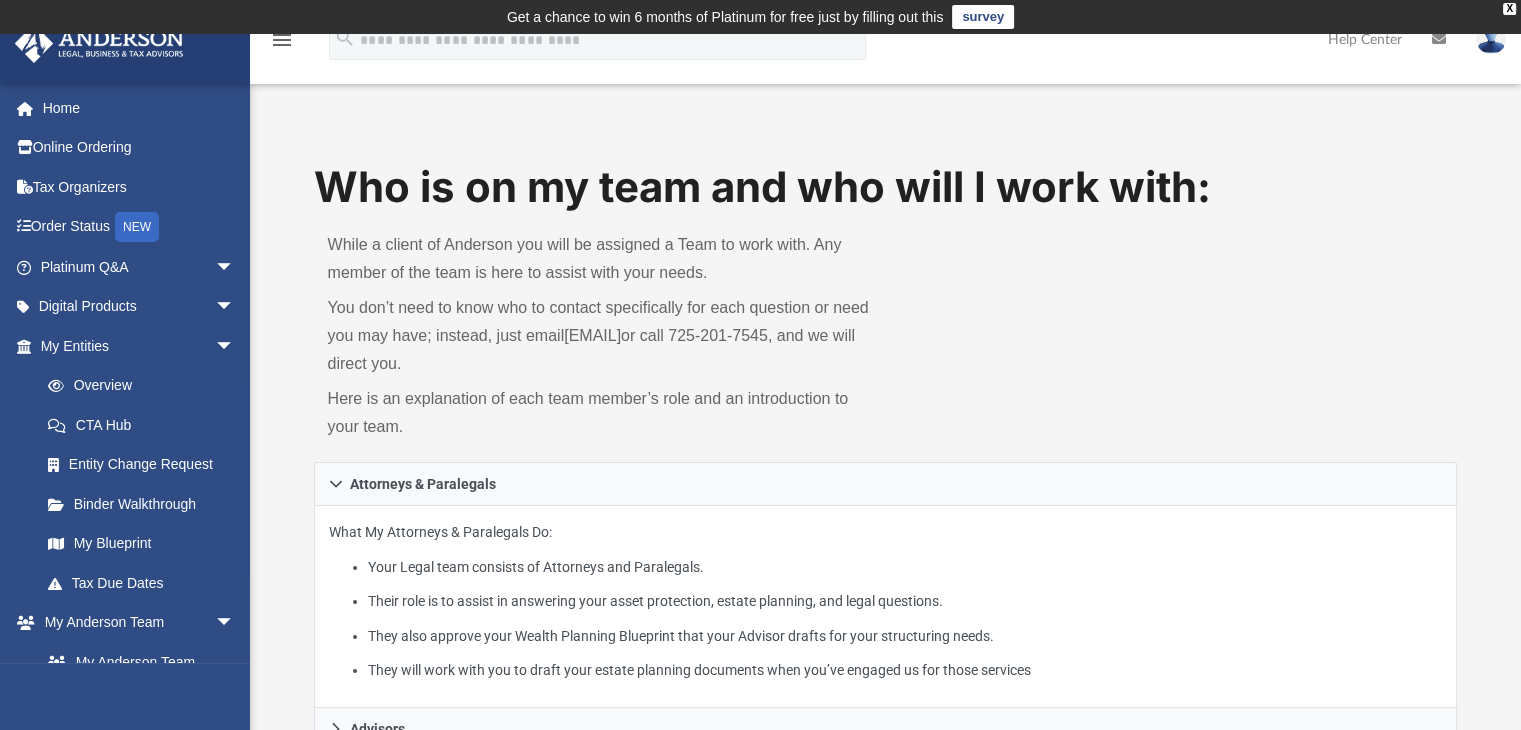 scroll, scrollTop: 216, scrollLeft: 0, axis: vertical 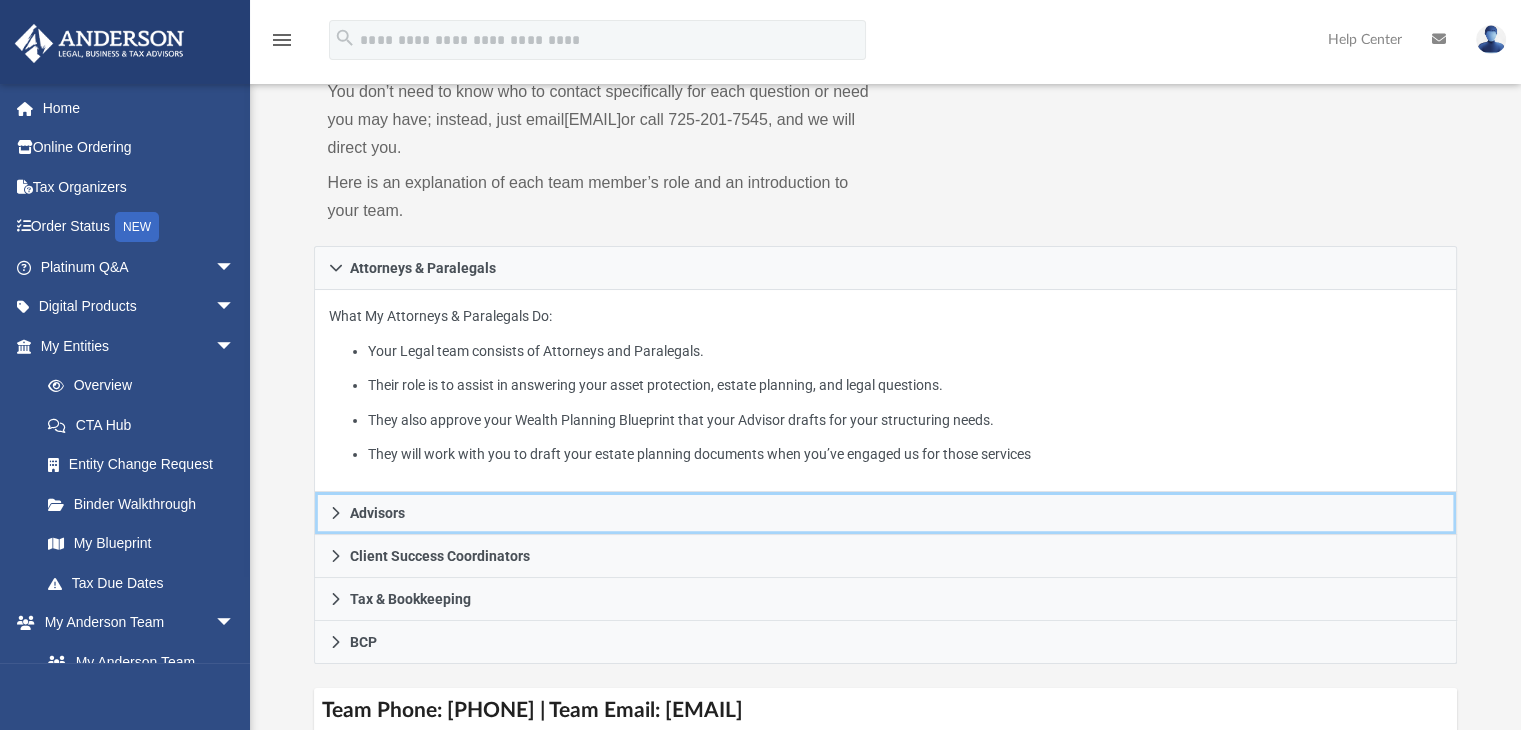click 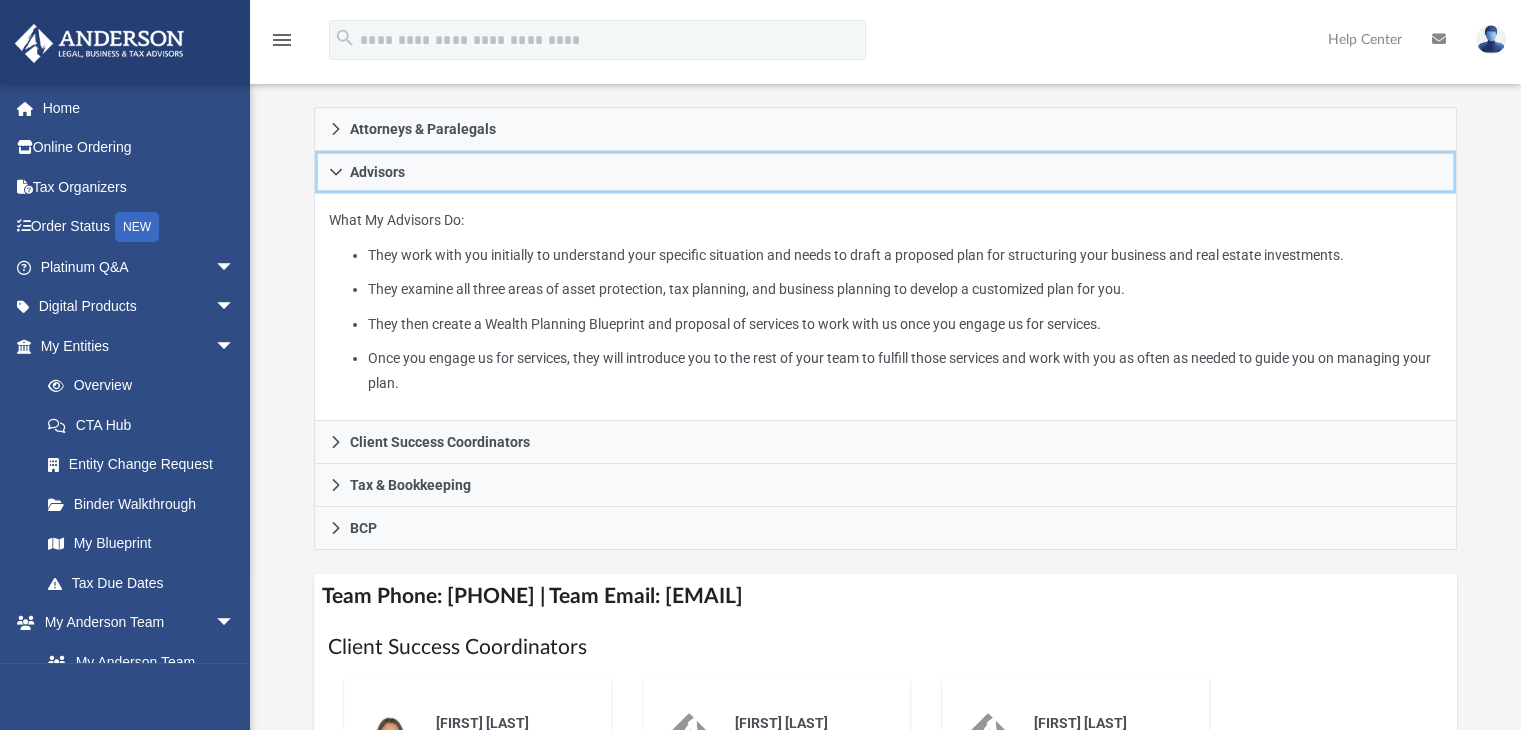 scroll, scrollTop: 360, scrollLeft: 0, axis: vertical 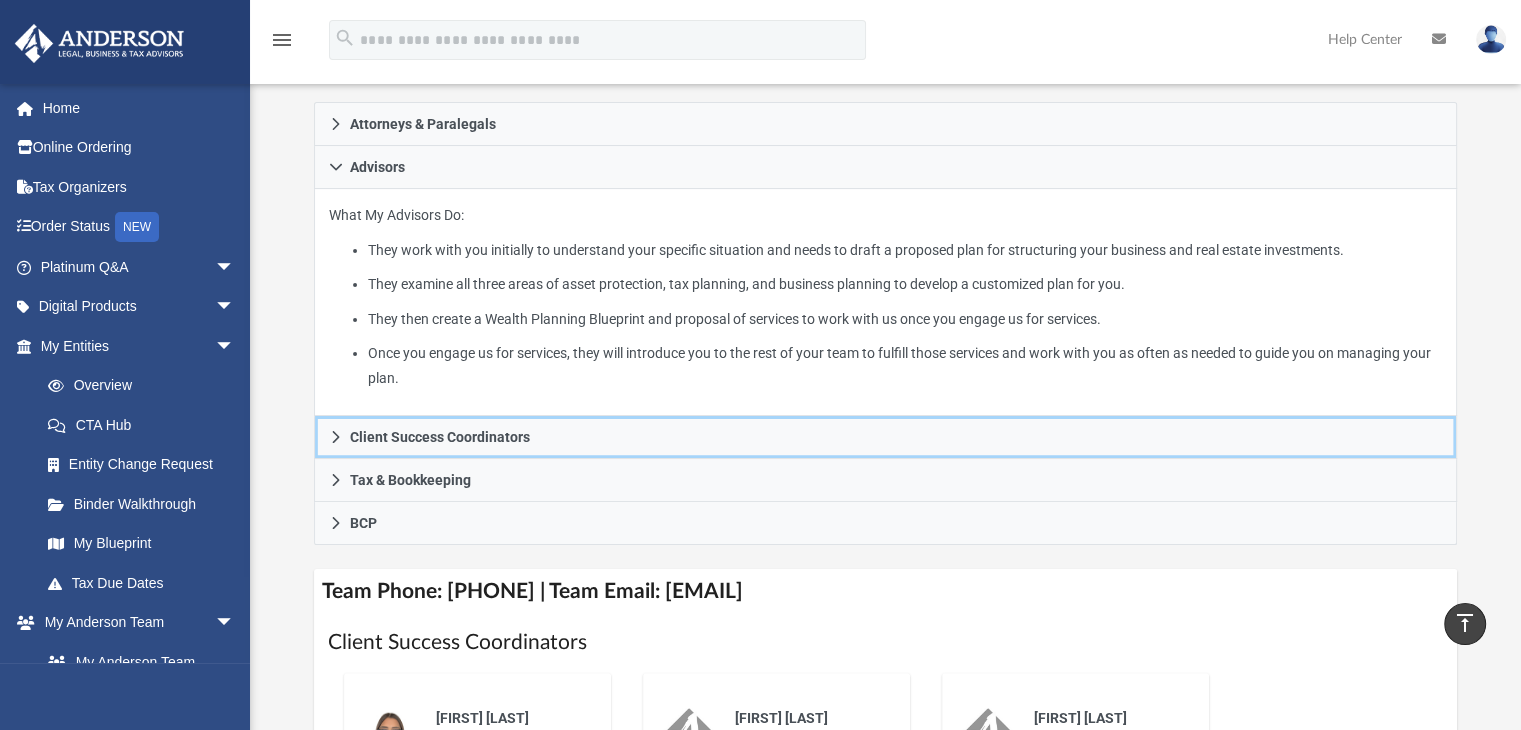 click 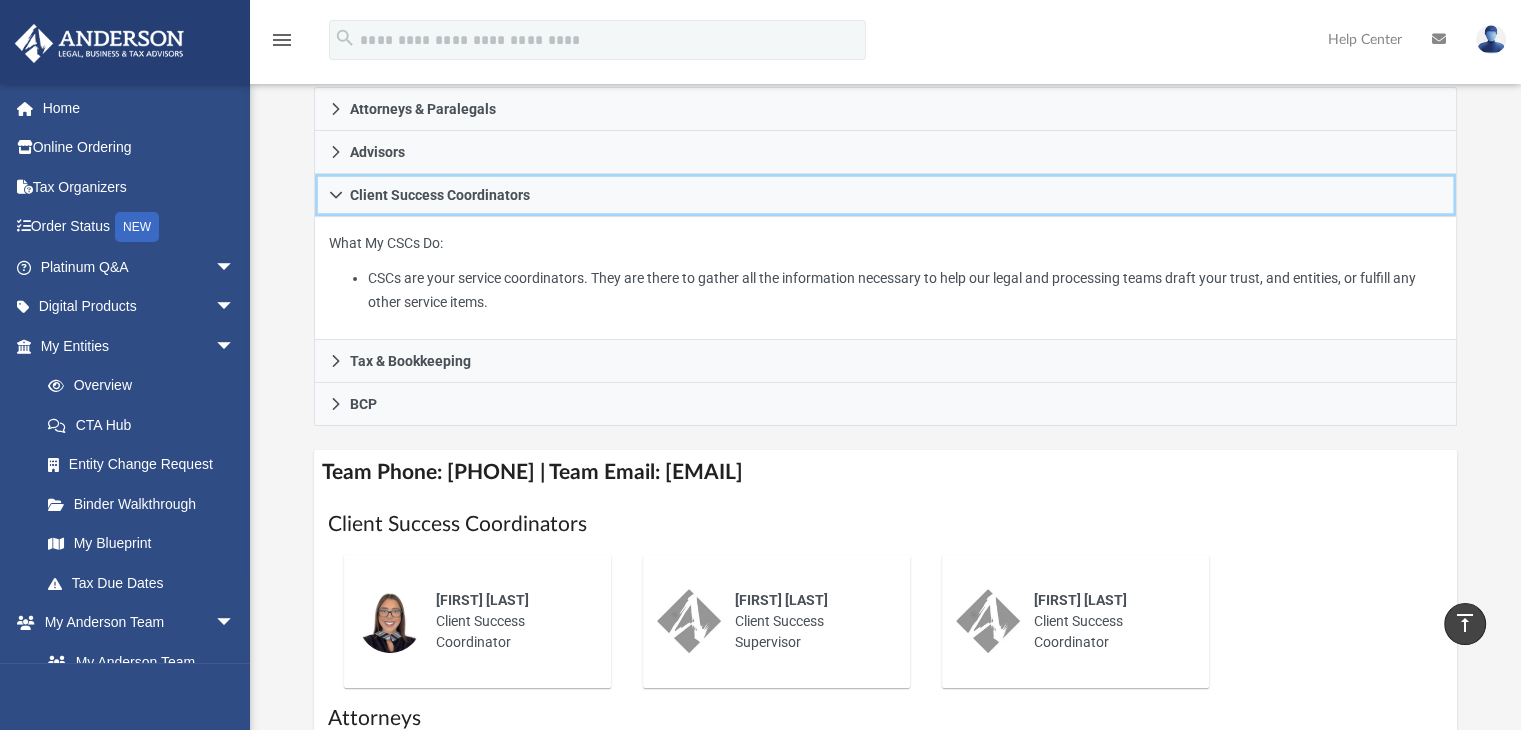 scroll, scrollTop: 374, scrollLeft: 0, axis: vertical 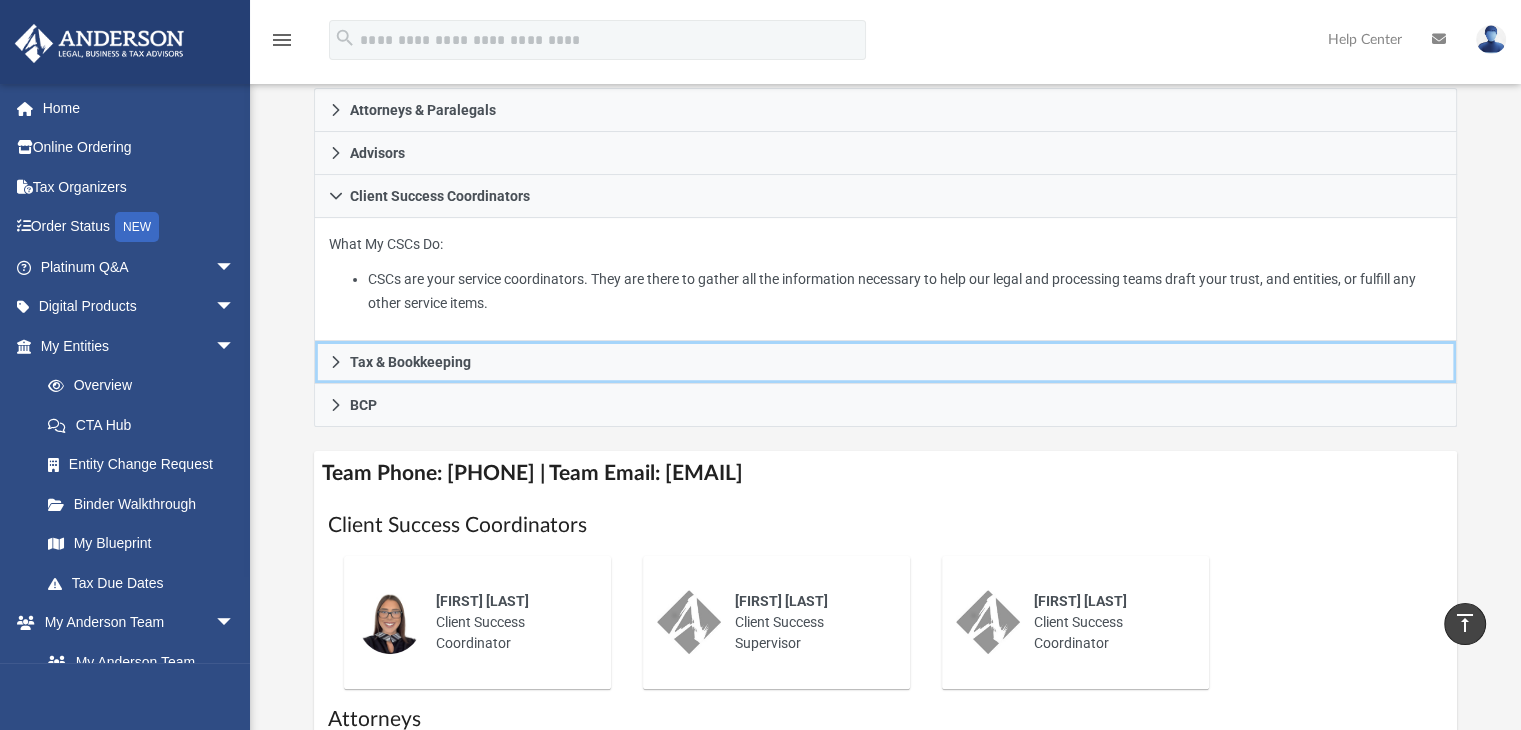 click 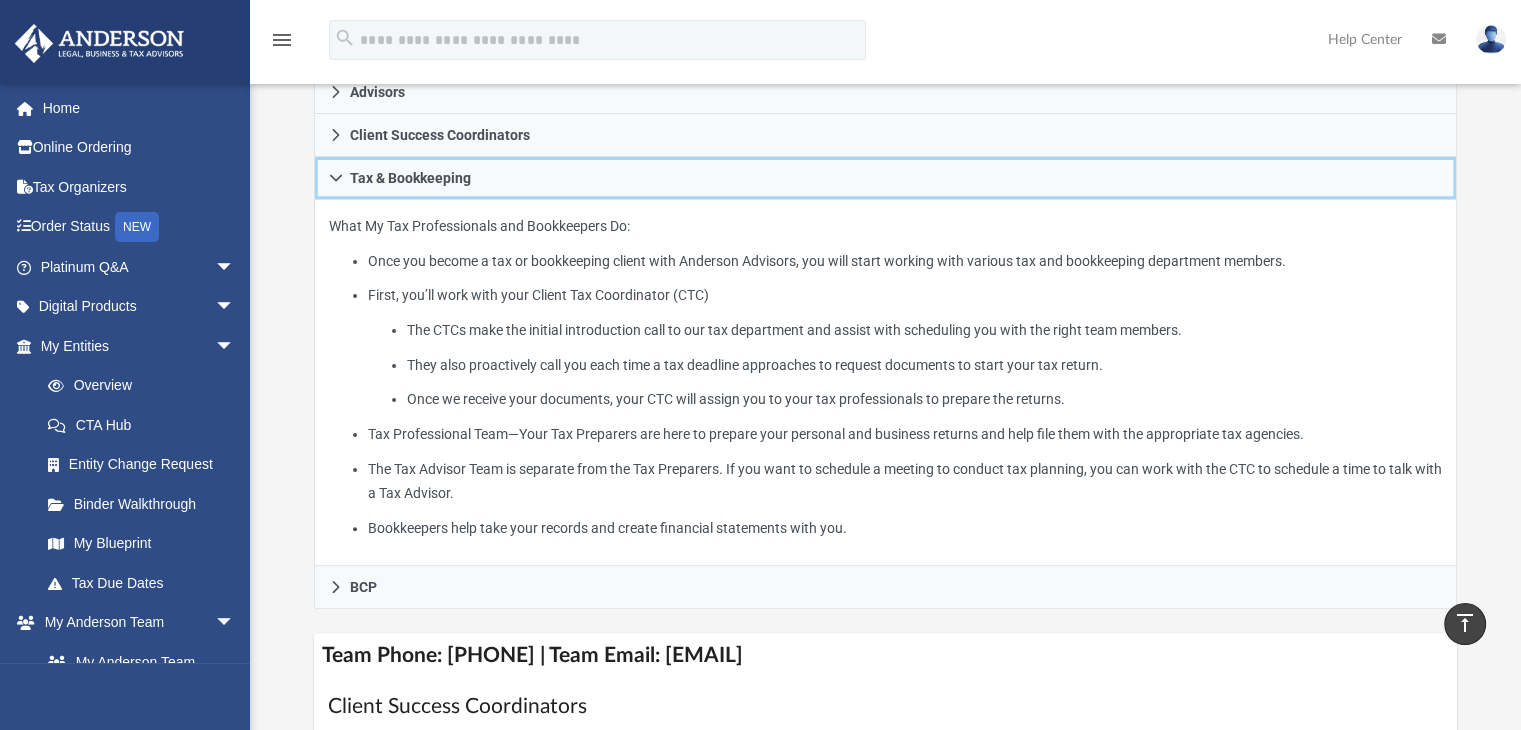 scroll, scrollTop: 436, scrollLeft: 0, axis: vertical 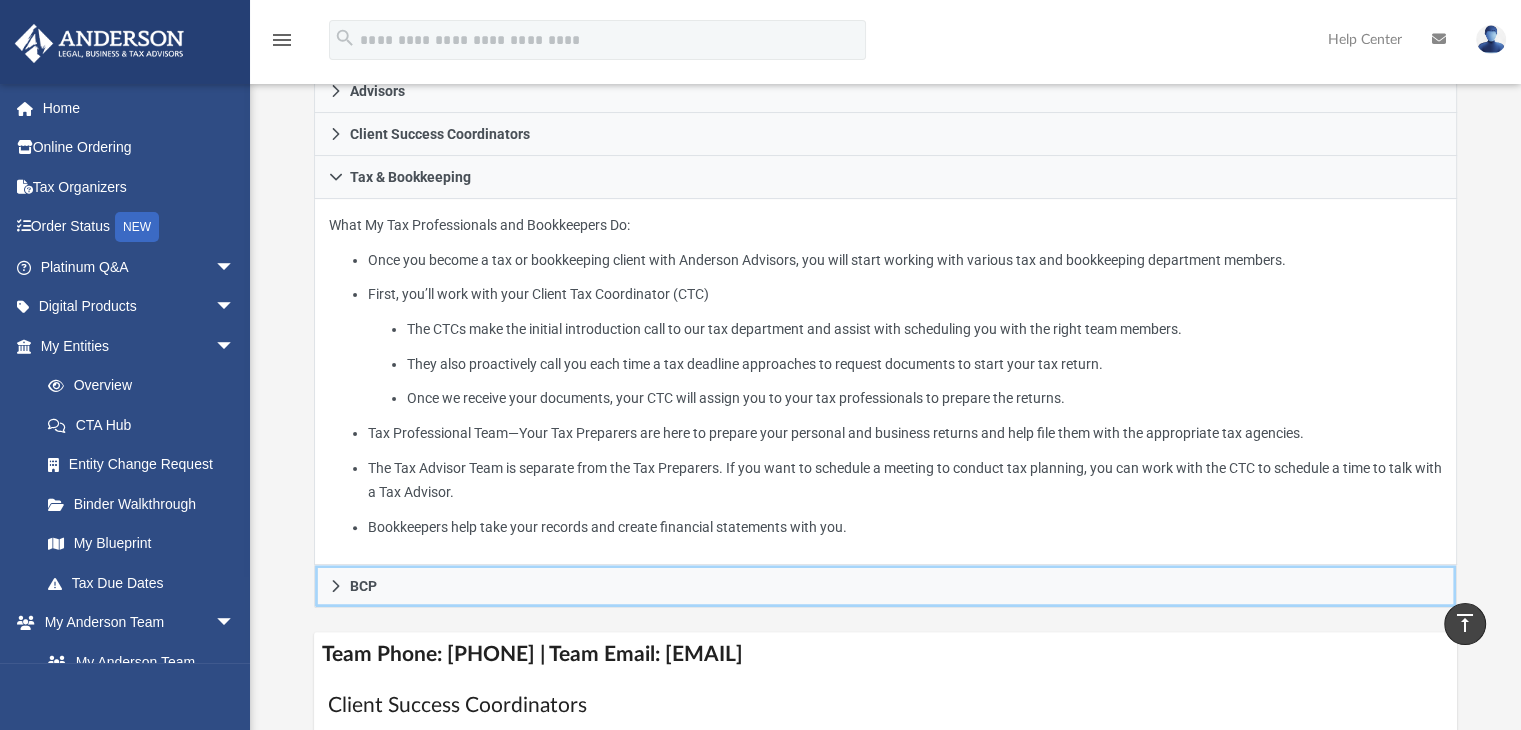 click on "BCP" at bounding box center (886, 586) 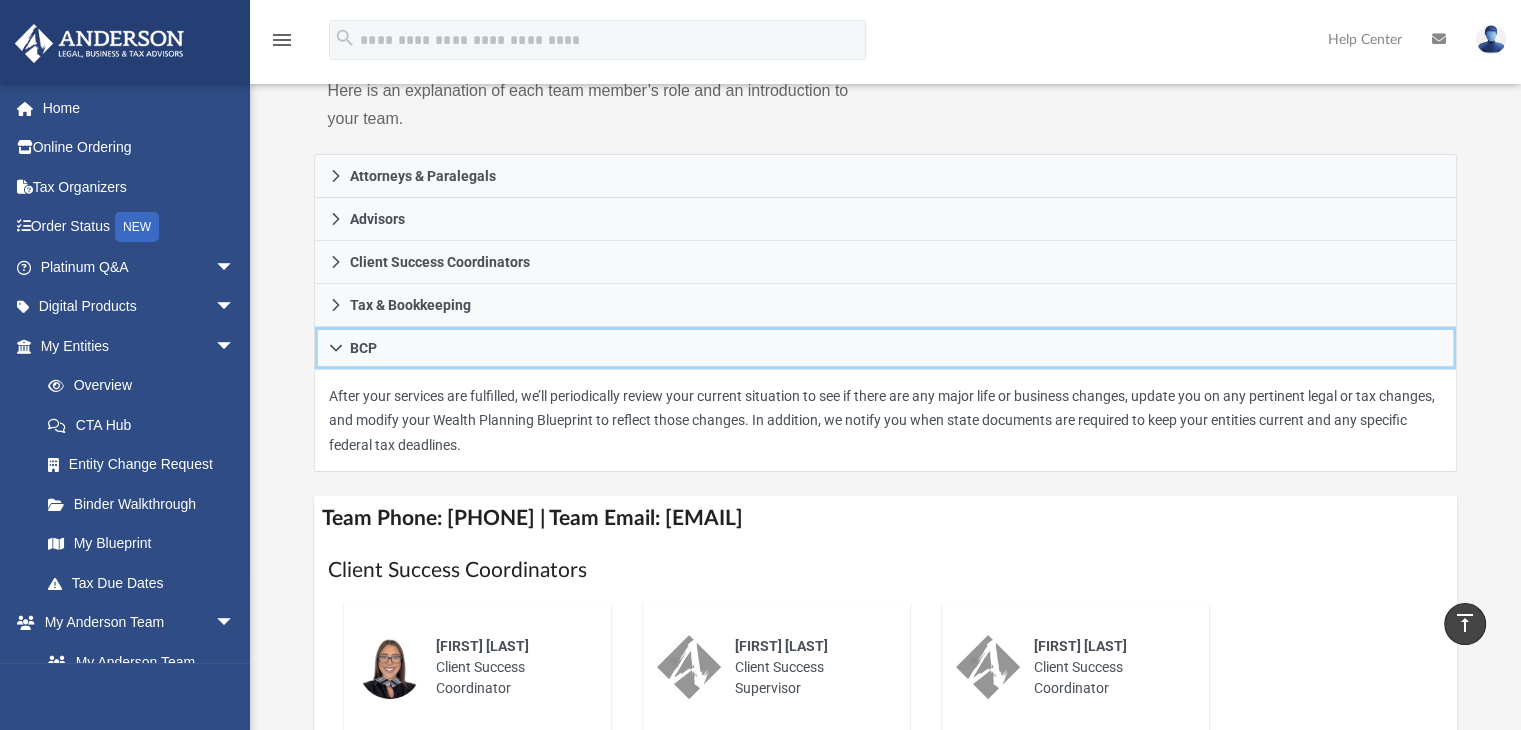 scroll, scrollTop: 307, scrollLeft: 0, axis: vertical 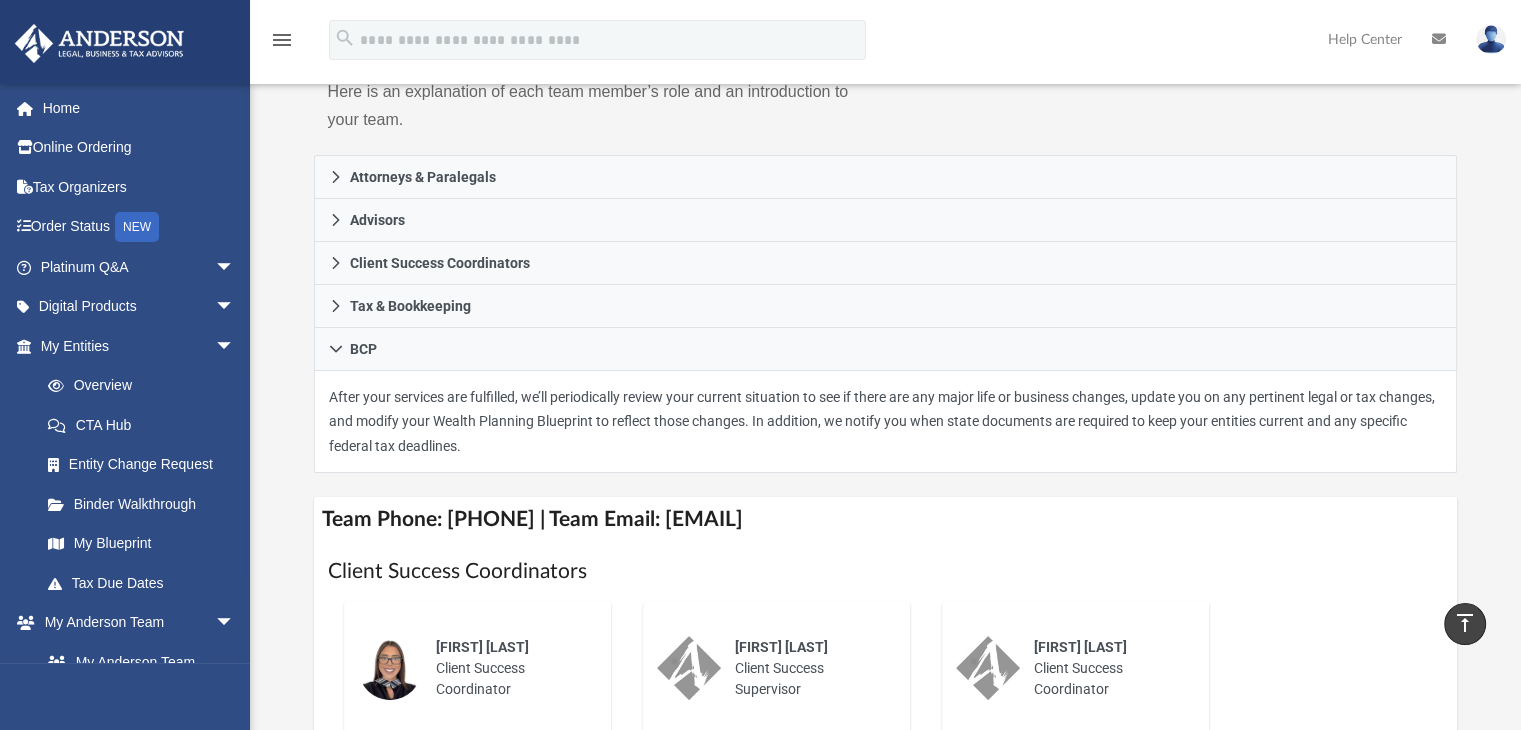 click on "Overview" at bounding box center [146, 386] 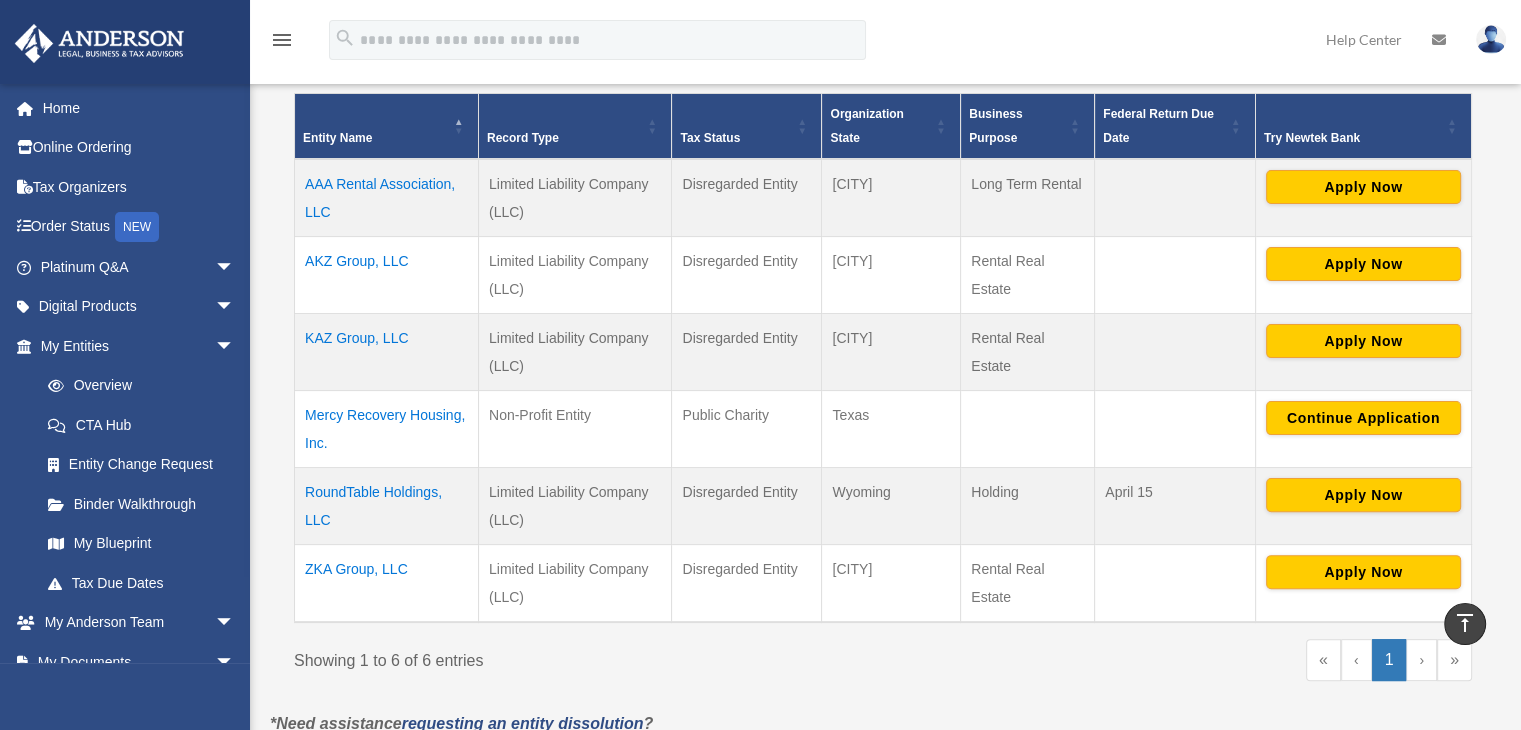 scroll, scrollTop: 444, scrollLeft: 0, axis: vertical 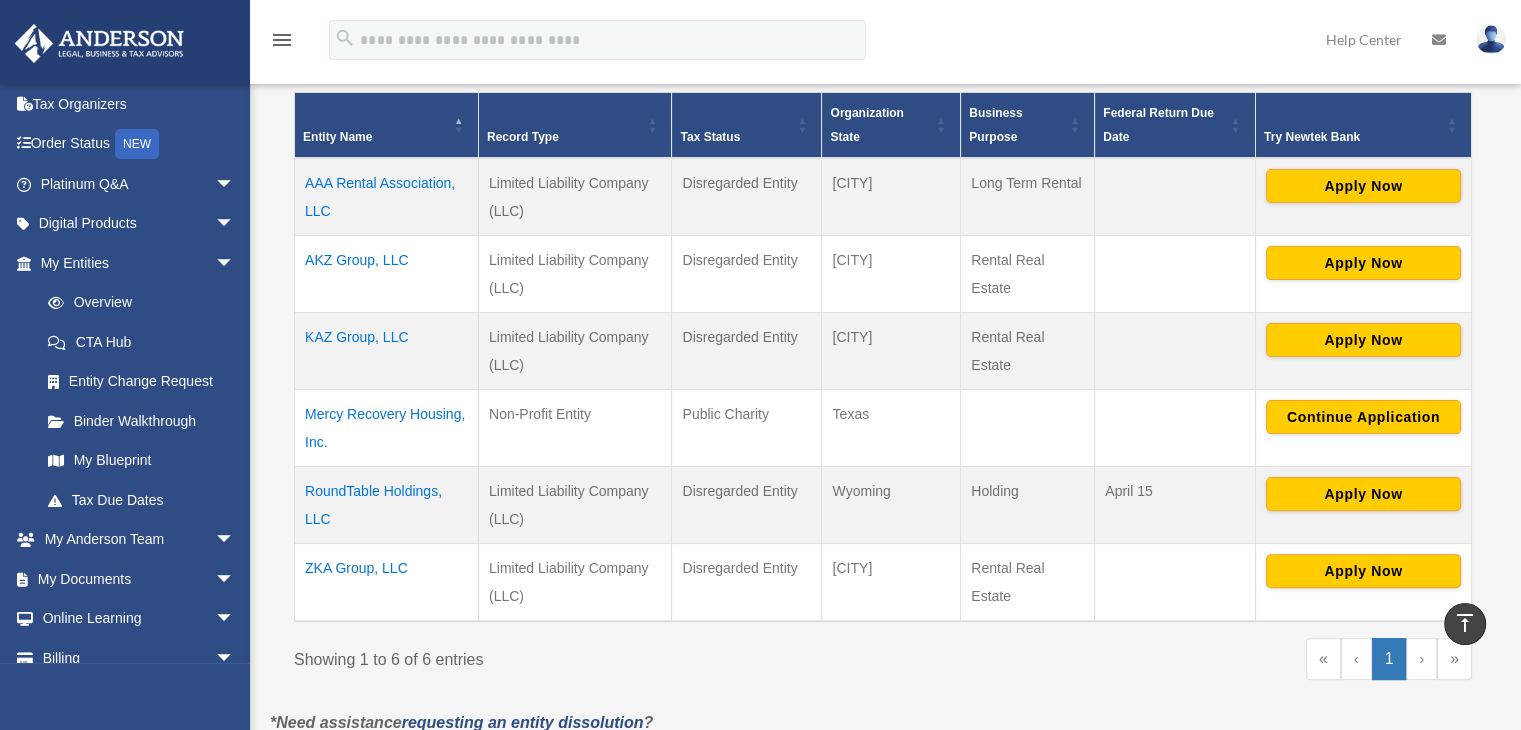 click on "CTA Hub" at bounding box center [141, 342] 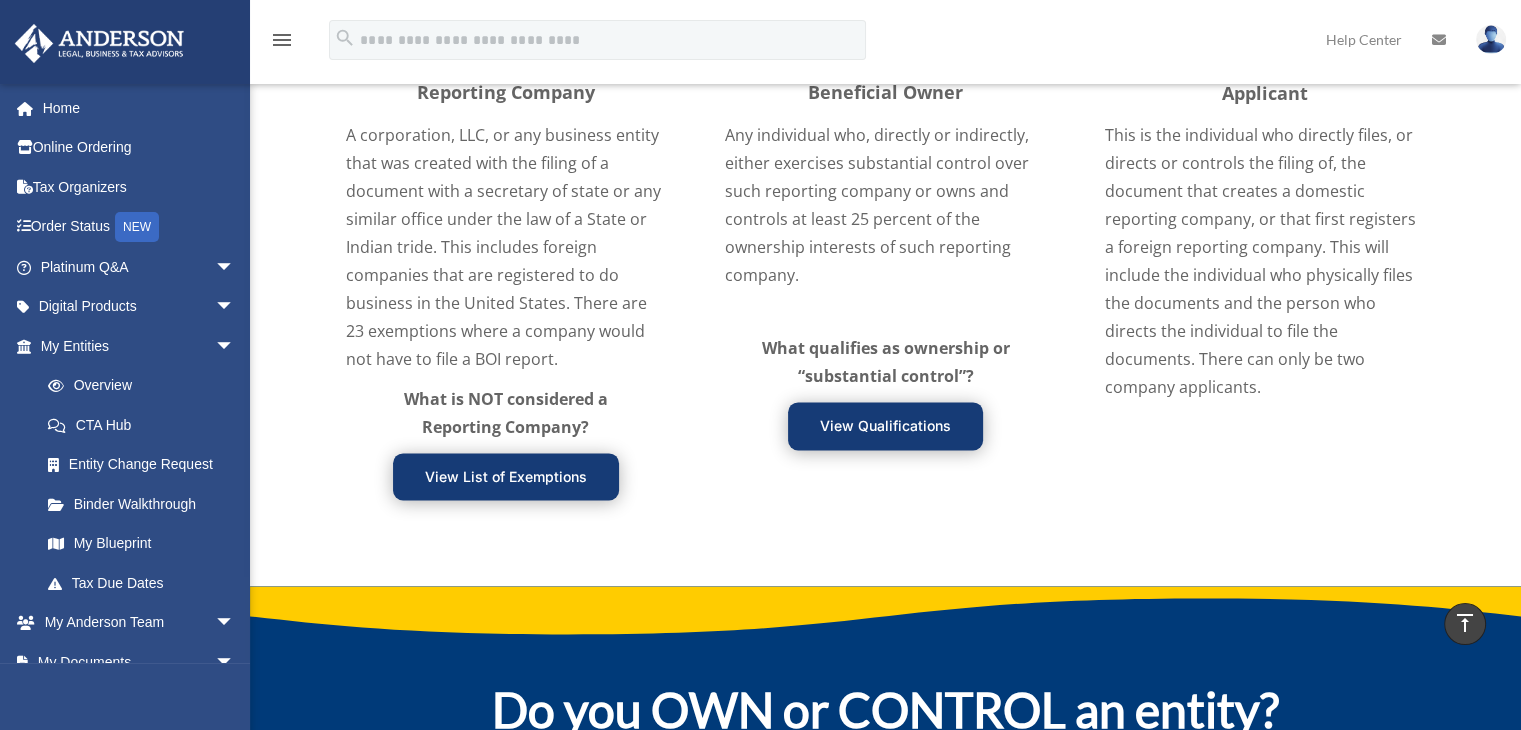 scroll, scrollTop: 2519, scrollLeft: 0, axis: vertical 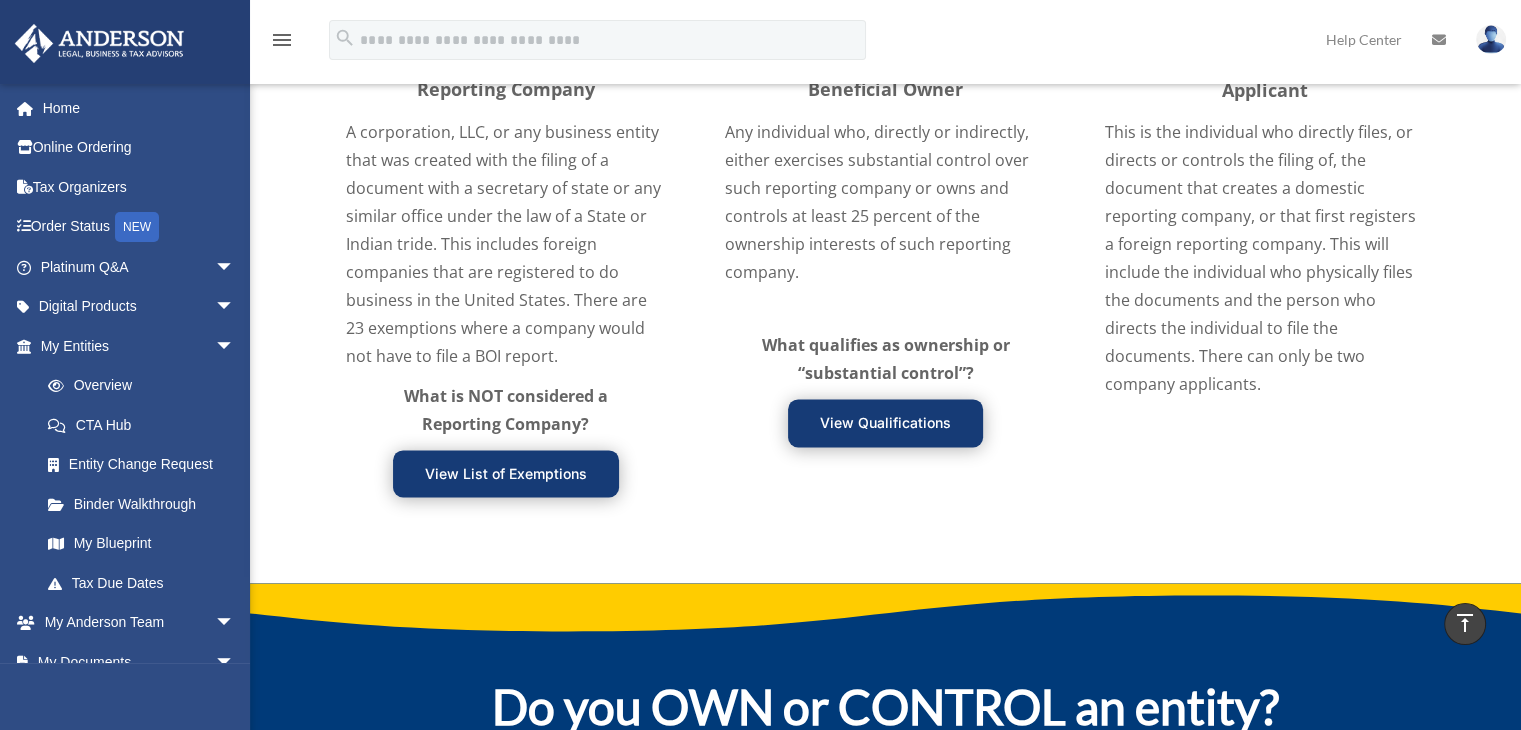click on "Entity Change Request" at bounding box center (146, 465) 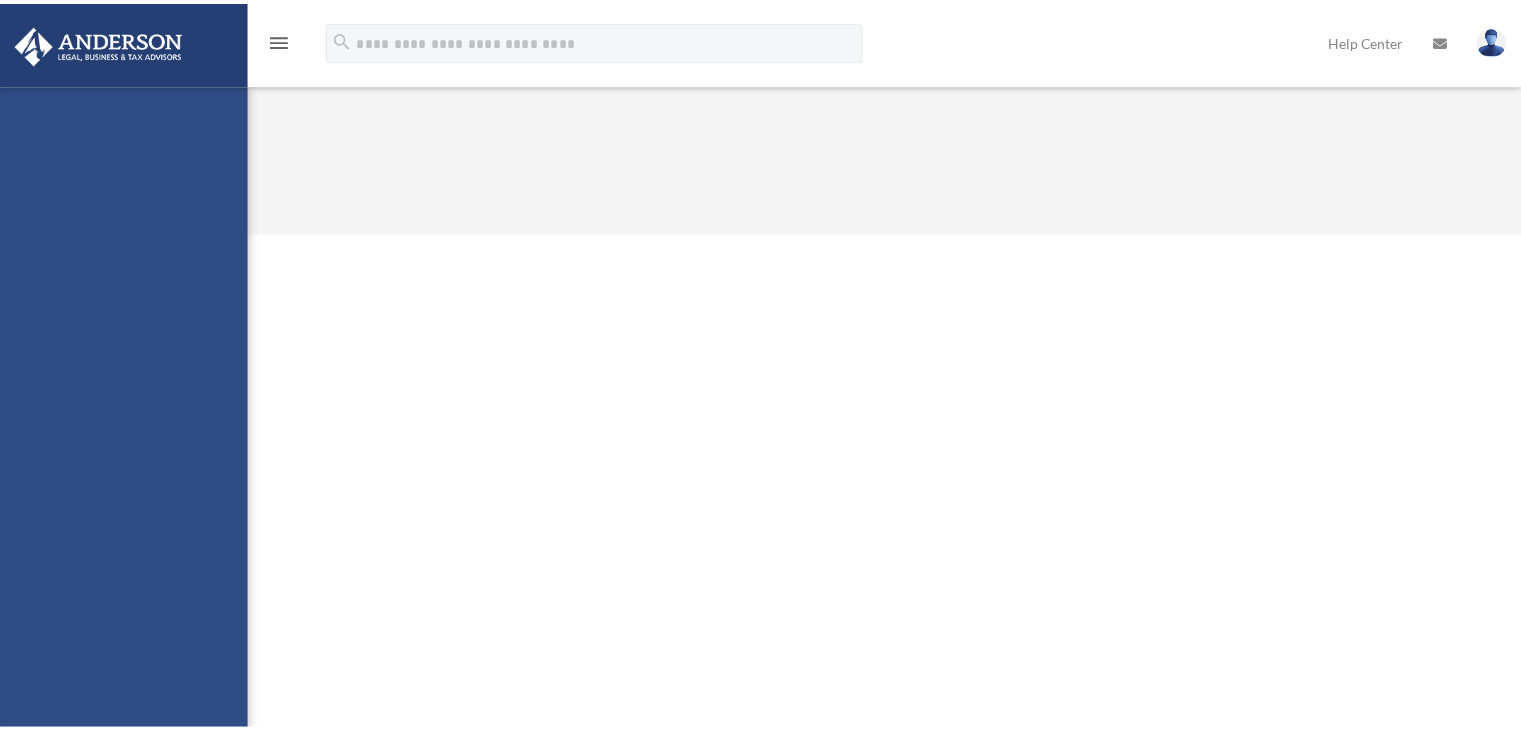 scroll, scrollTop: 0, scrollLeft: 0, axis: both 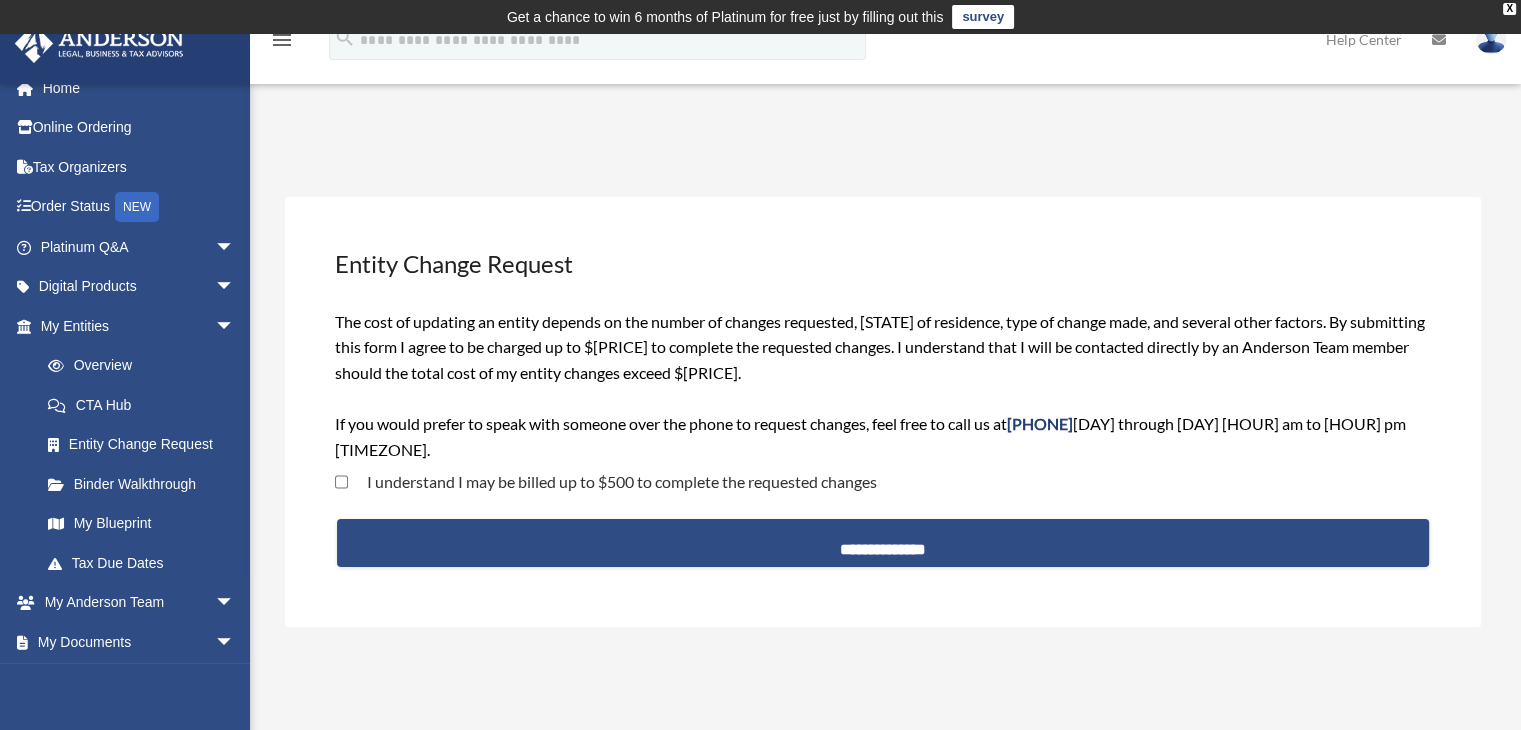 click on "Binder Walkthrough" at bounding box center [146, 484] 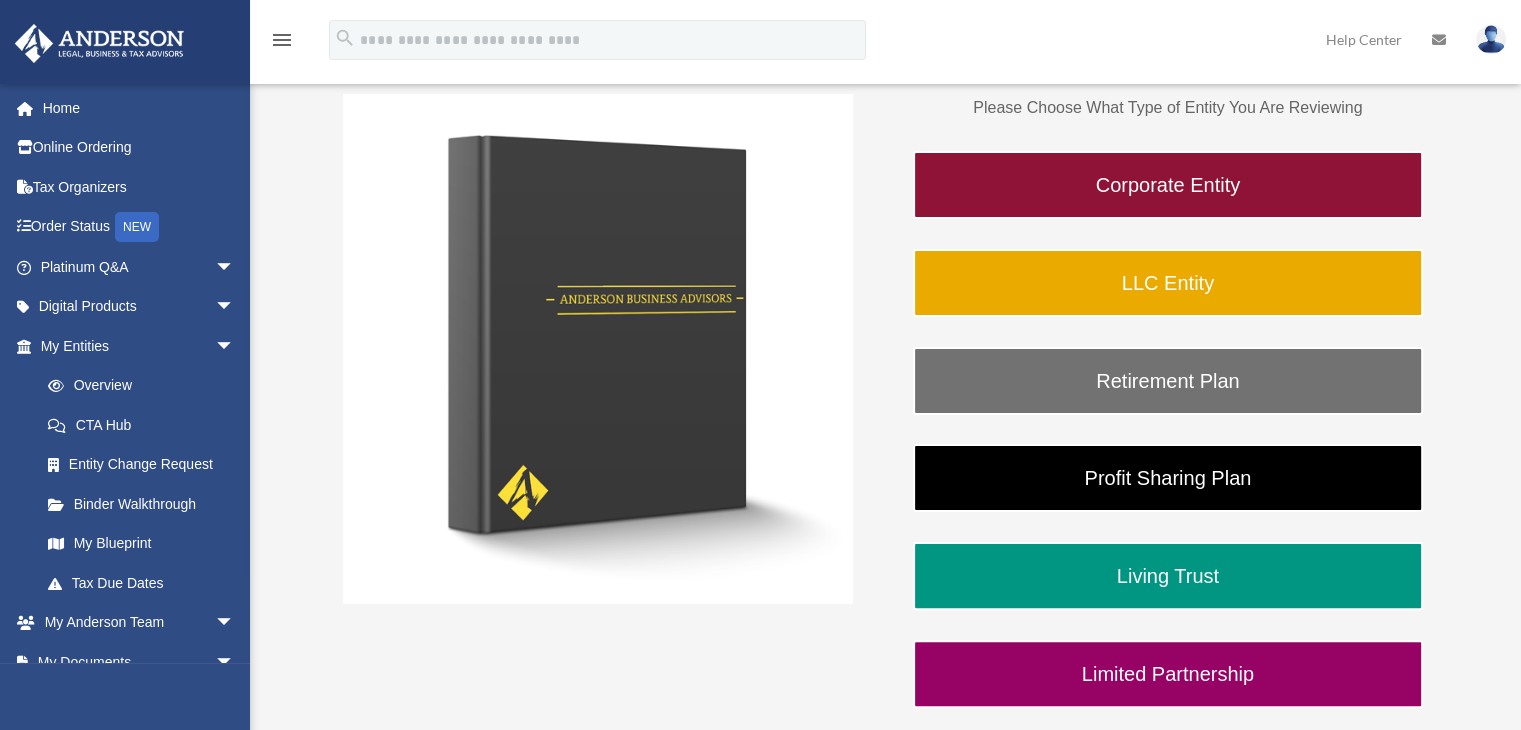 scroll, scrollTop: 364, scrollLeft: 0, axis: vertical 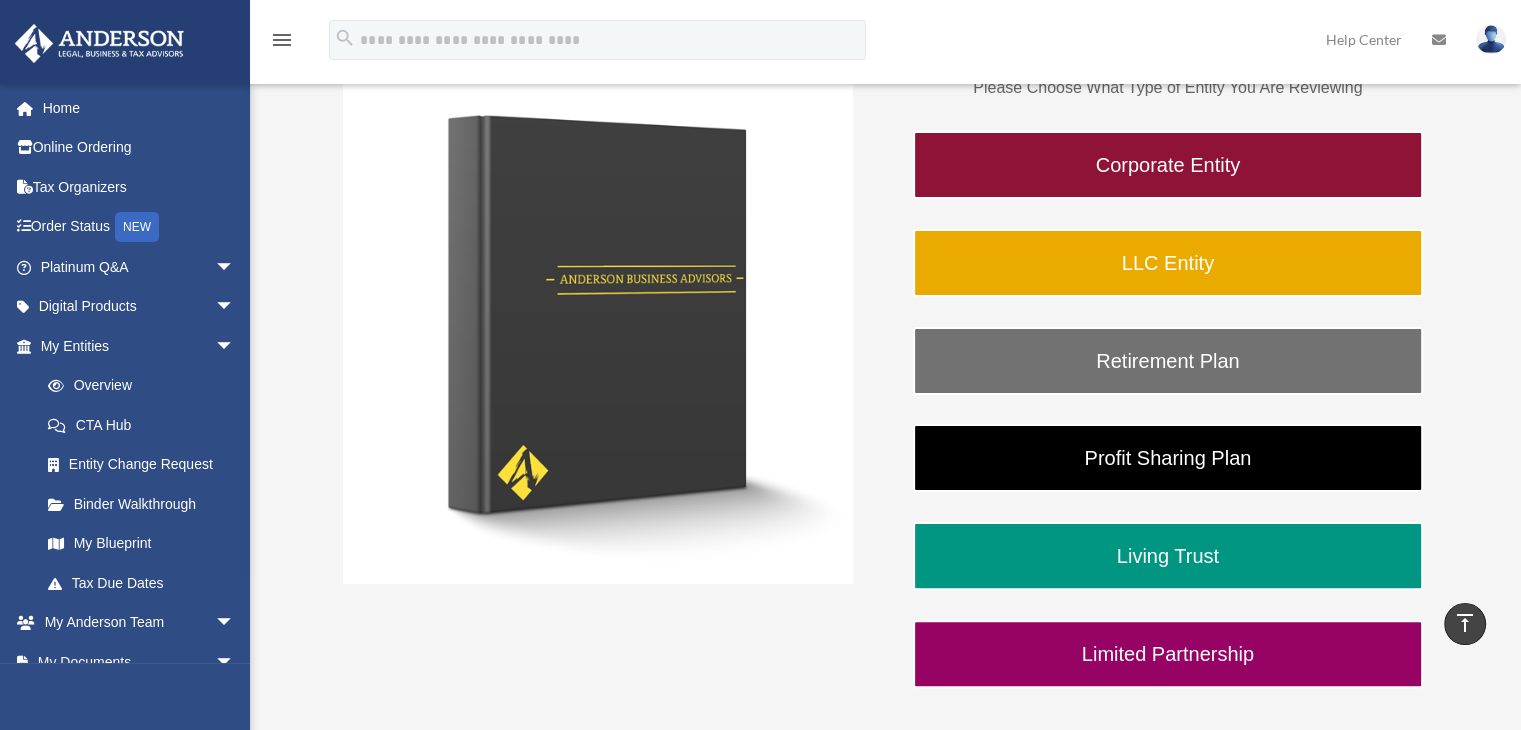 click on "Corporate Entity" at bounding box center (1168, 165) 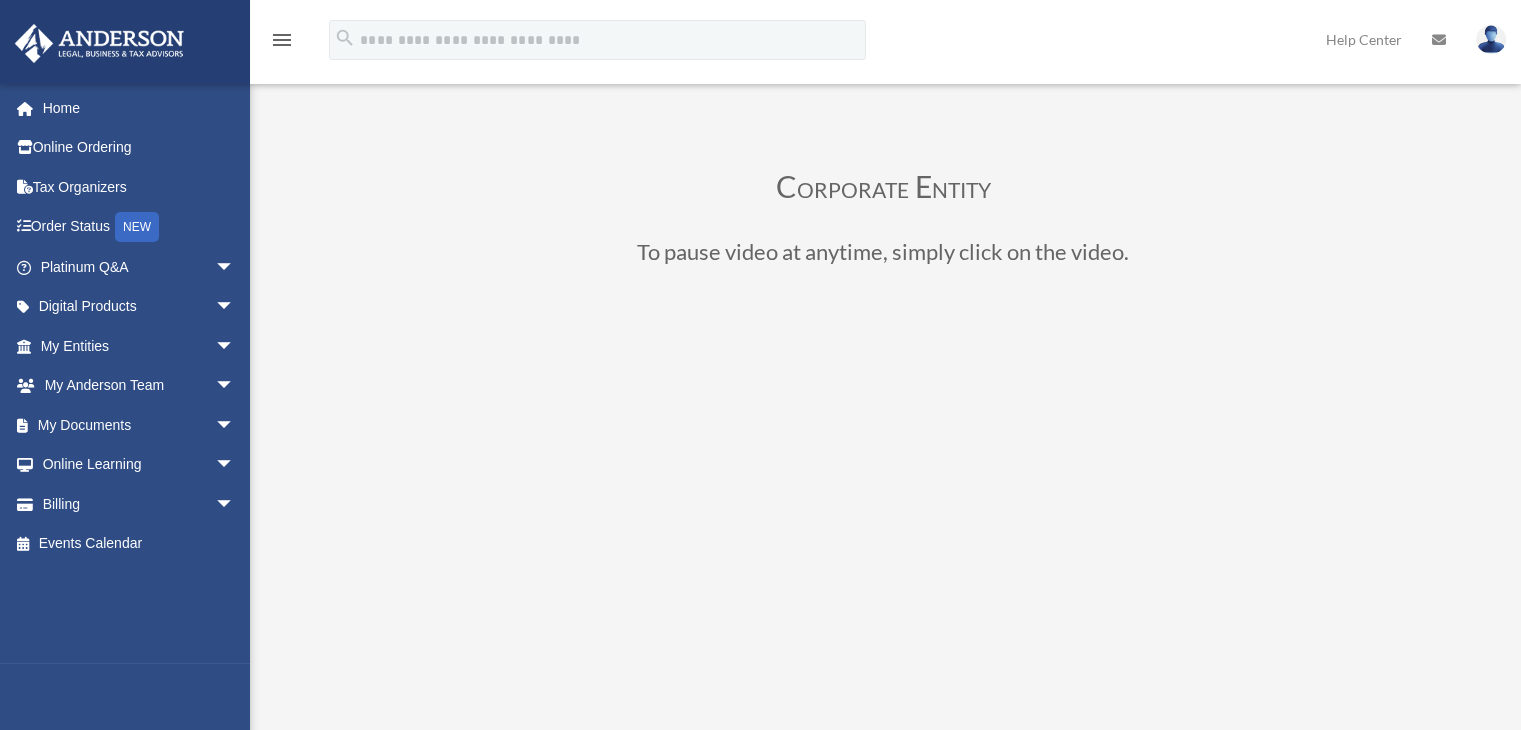 scroll, scrollTop: 0, scrollLeft: 0, axis: both 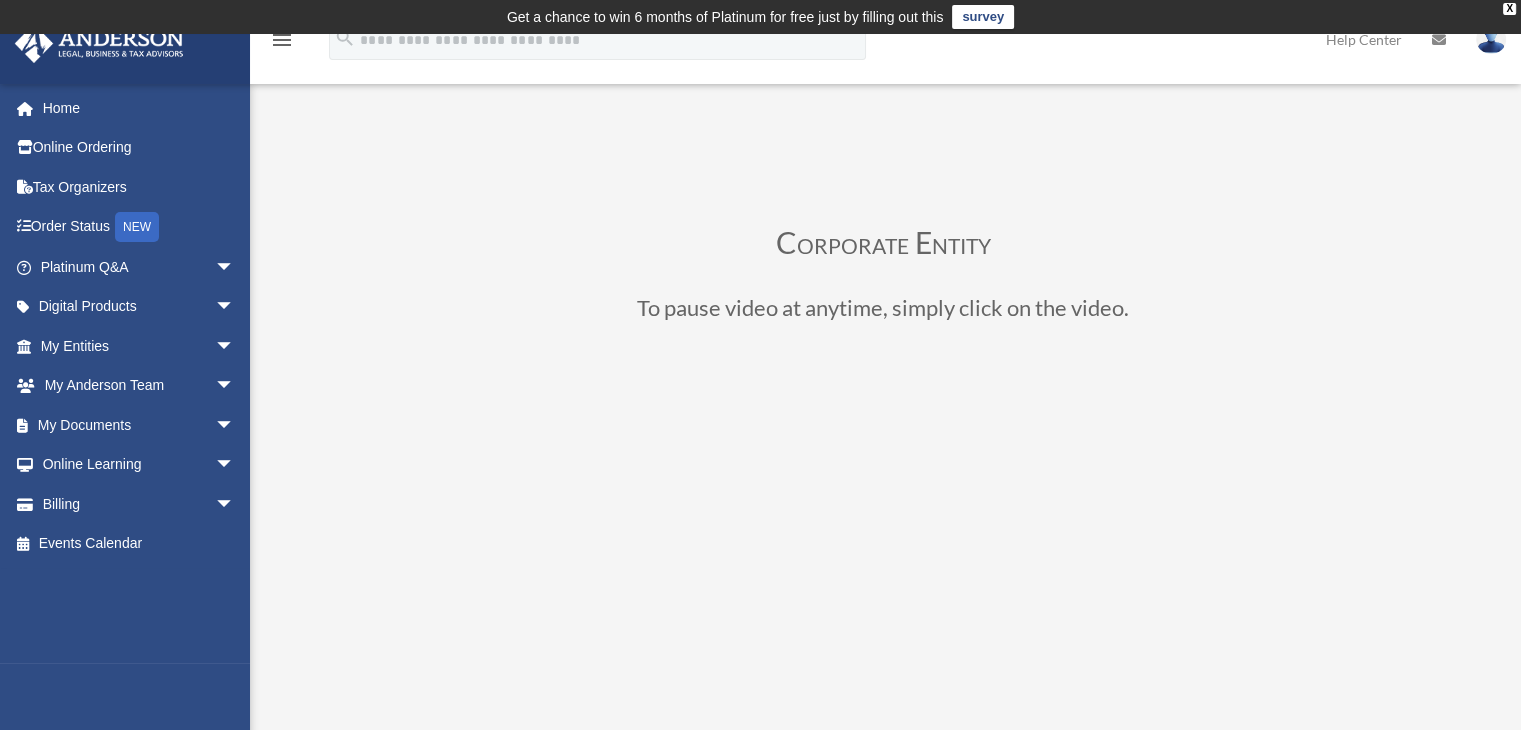 click on "Corporate Entity
To pause video at anytime, simply click on the video." at bounding box center (883, 697) 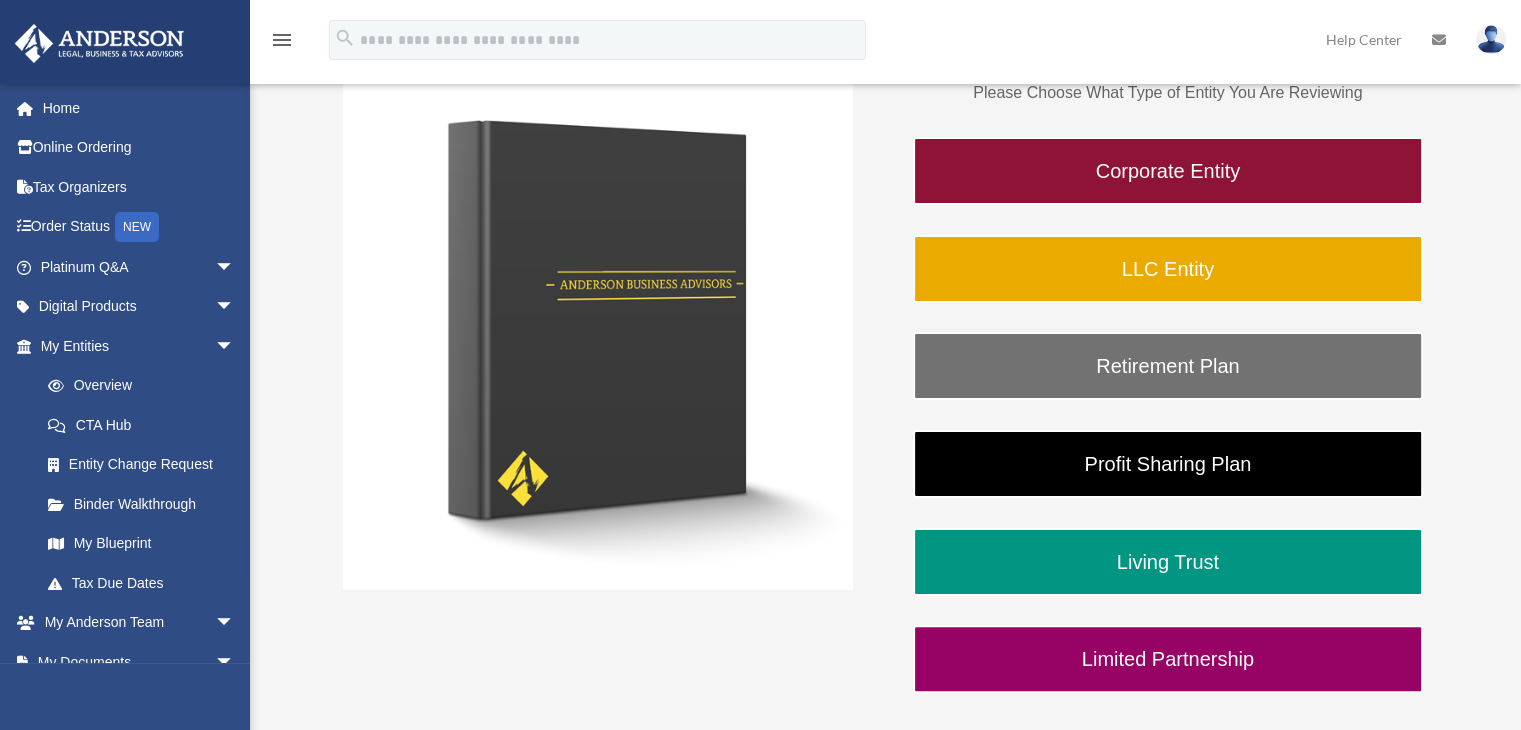 scroll, scrollTop: 360, scrollLeft: 0, axis: vertical 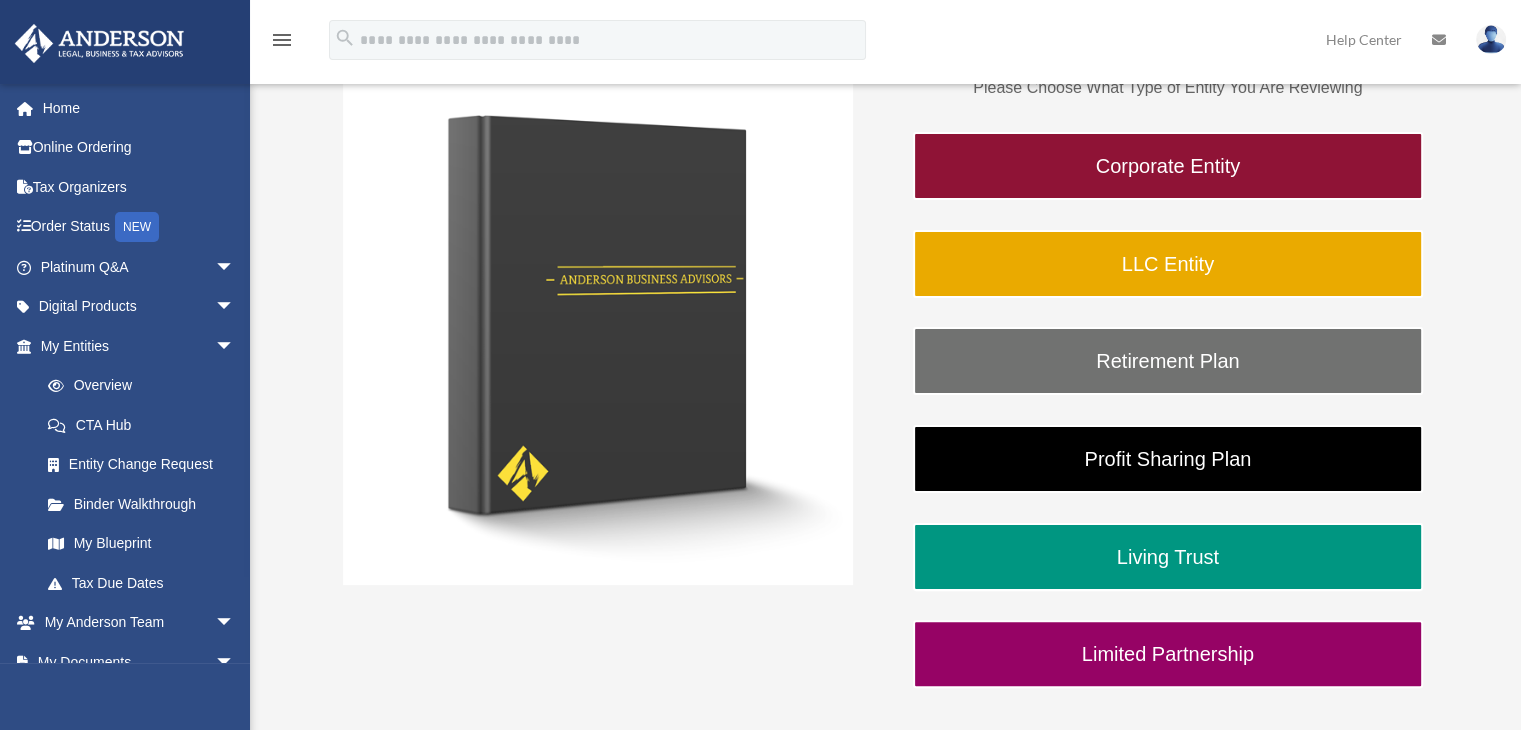 click on "LLC Entity" at bounding box center [1168, 264] 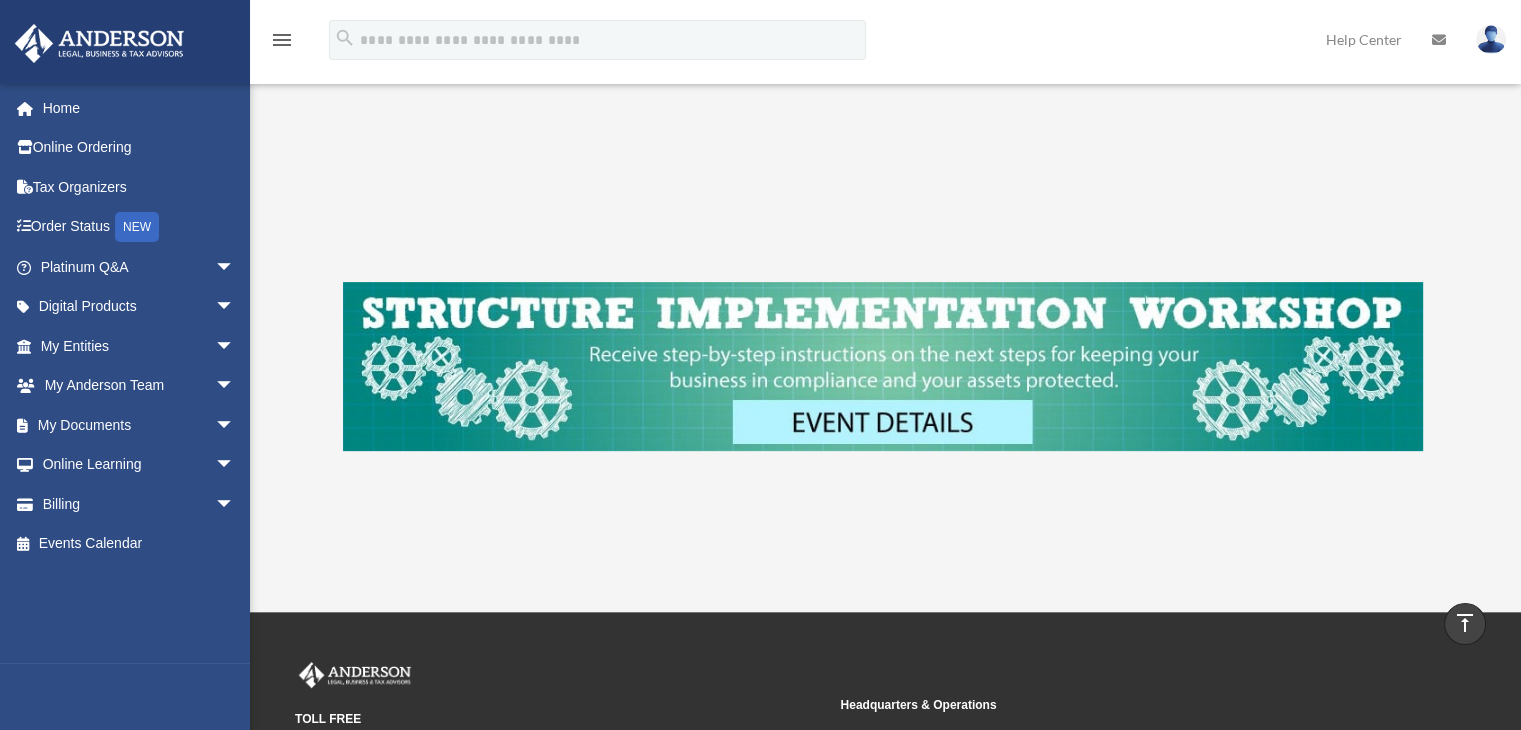 scroll, scrollTop: 716, scrollLeft: 0, axis: vertical 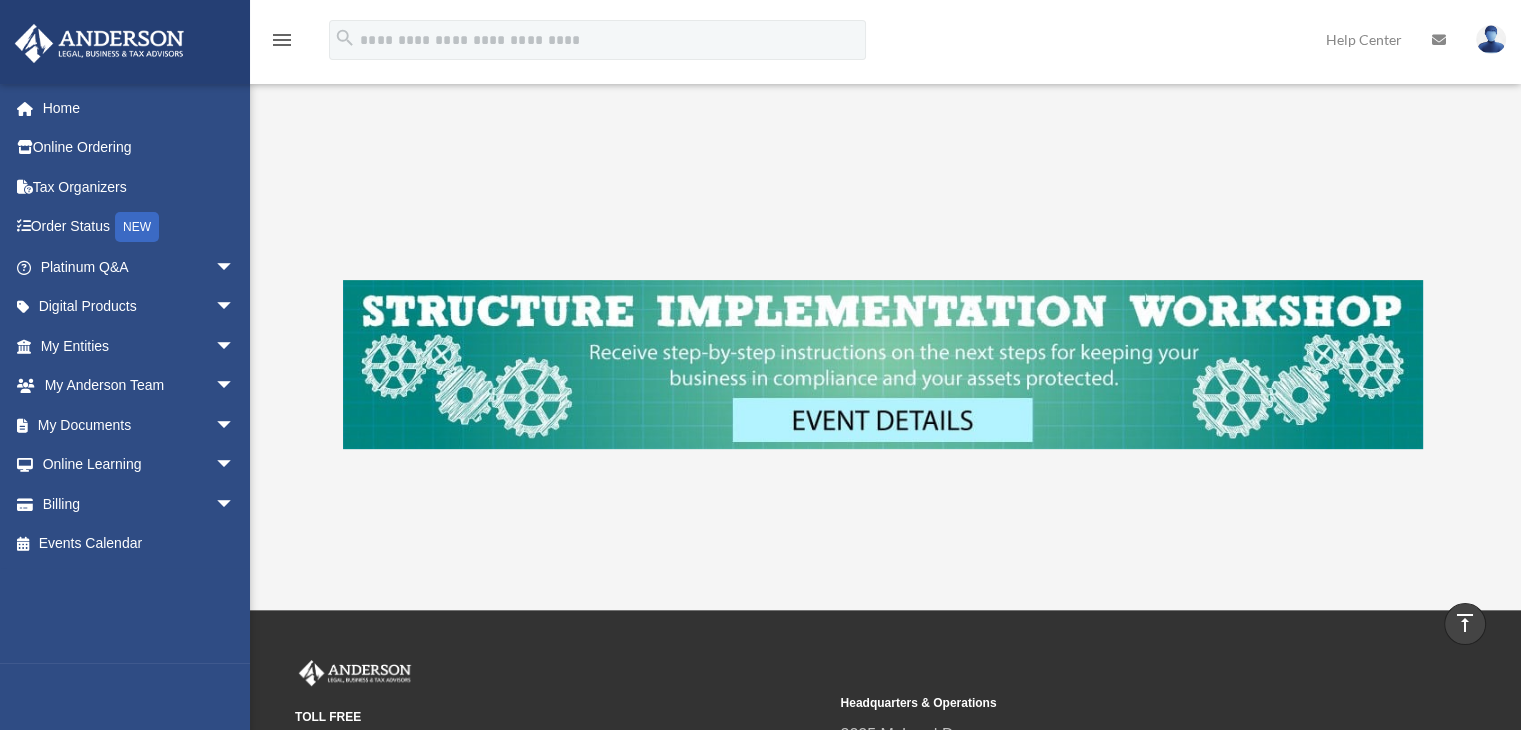click on "arrow_drop_down" at bounding box center [235, 267] 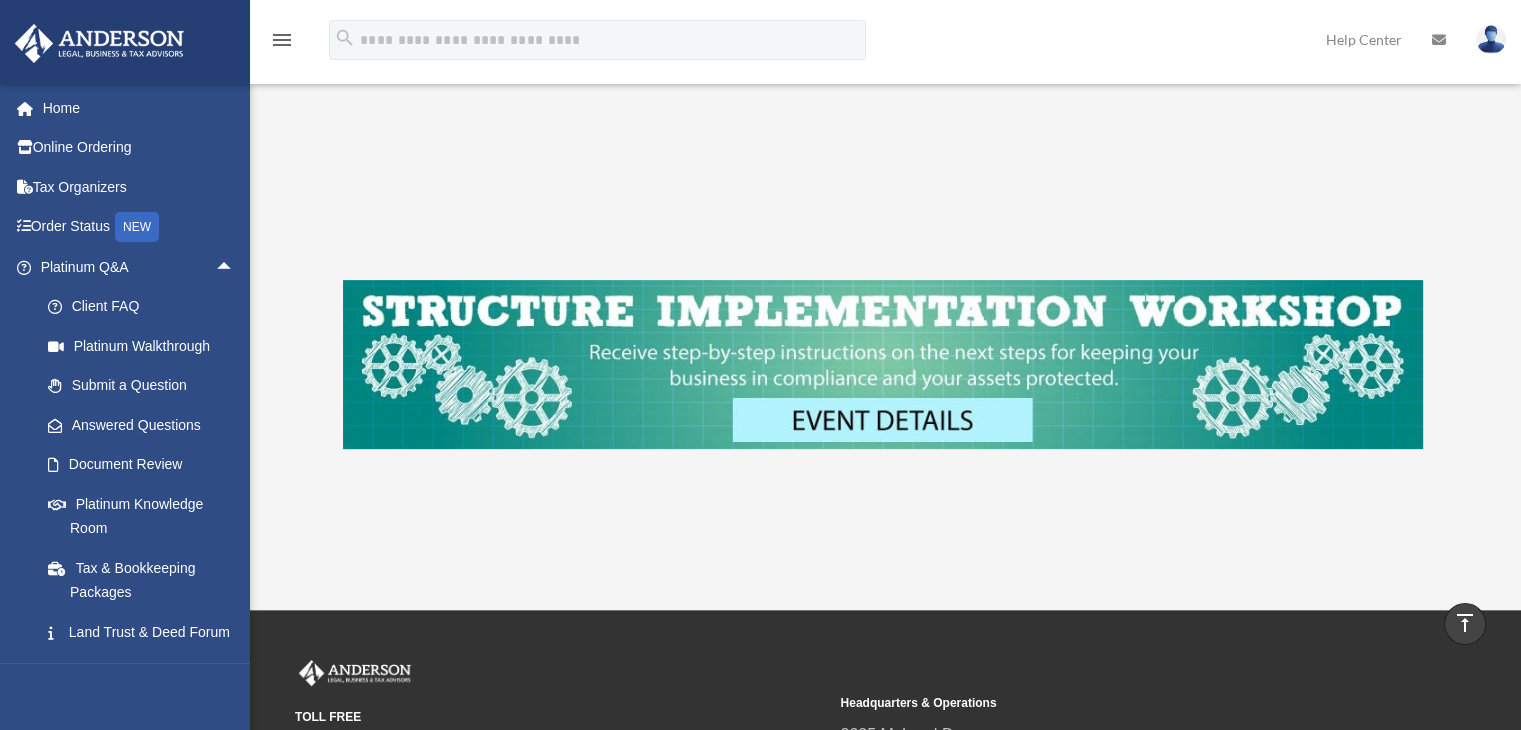click on "arrow_drop_up" at bounding box center (235, 267) 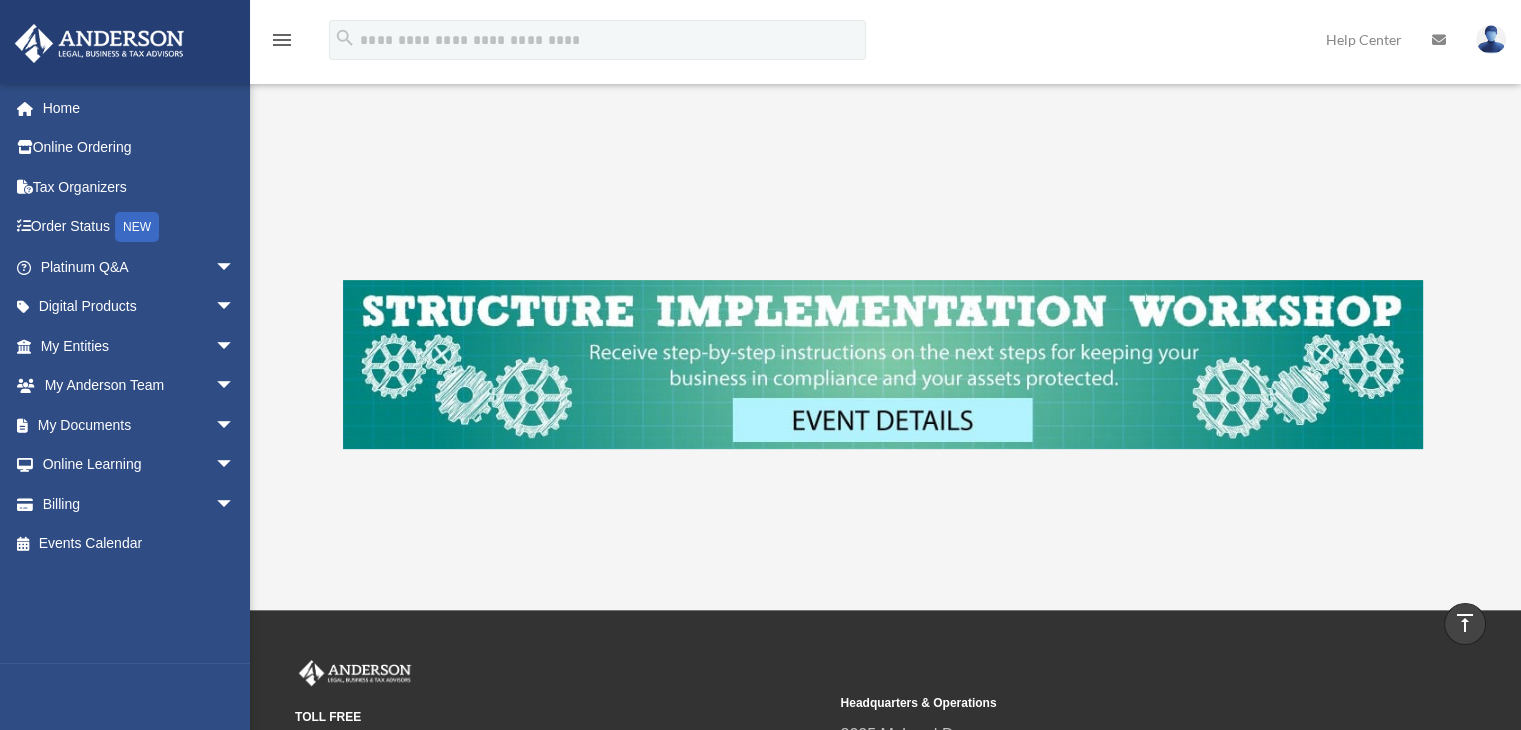 click on "arrow_drop_down" at bounding box center (235, 307) 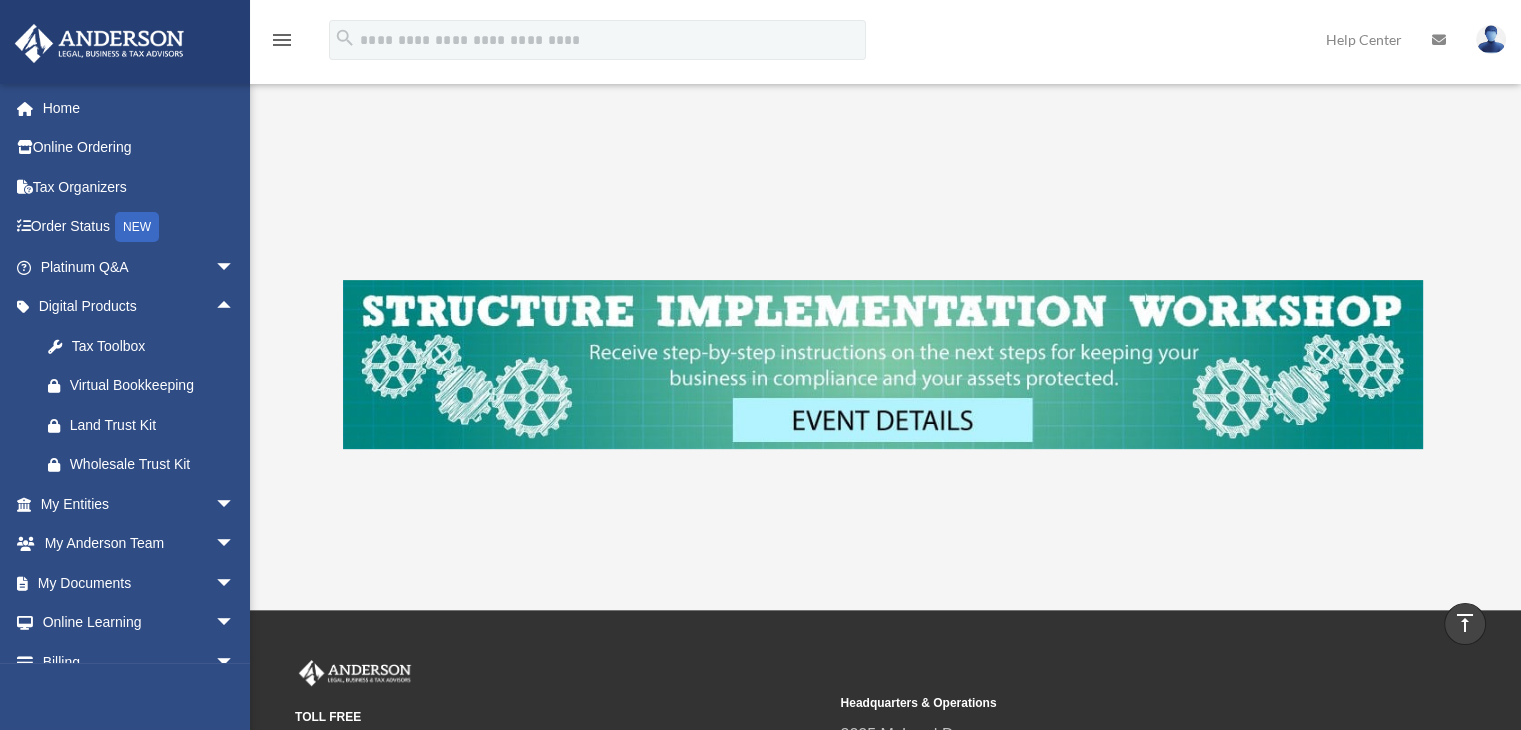 click on "arrow_drop_up" at bounding box center [235, 307] 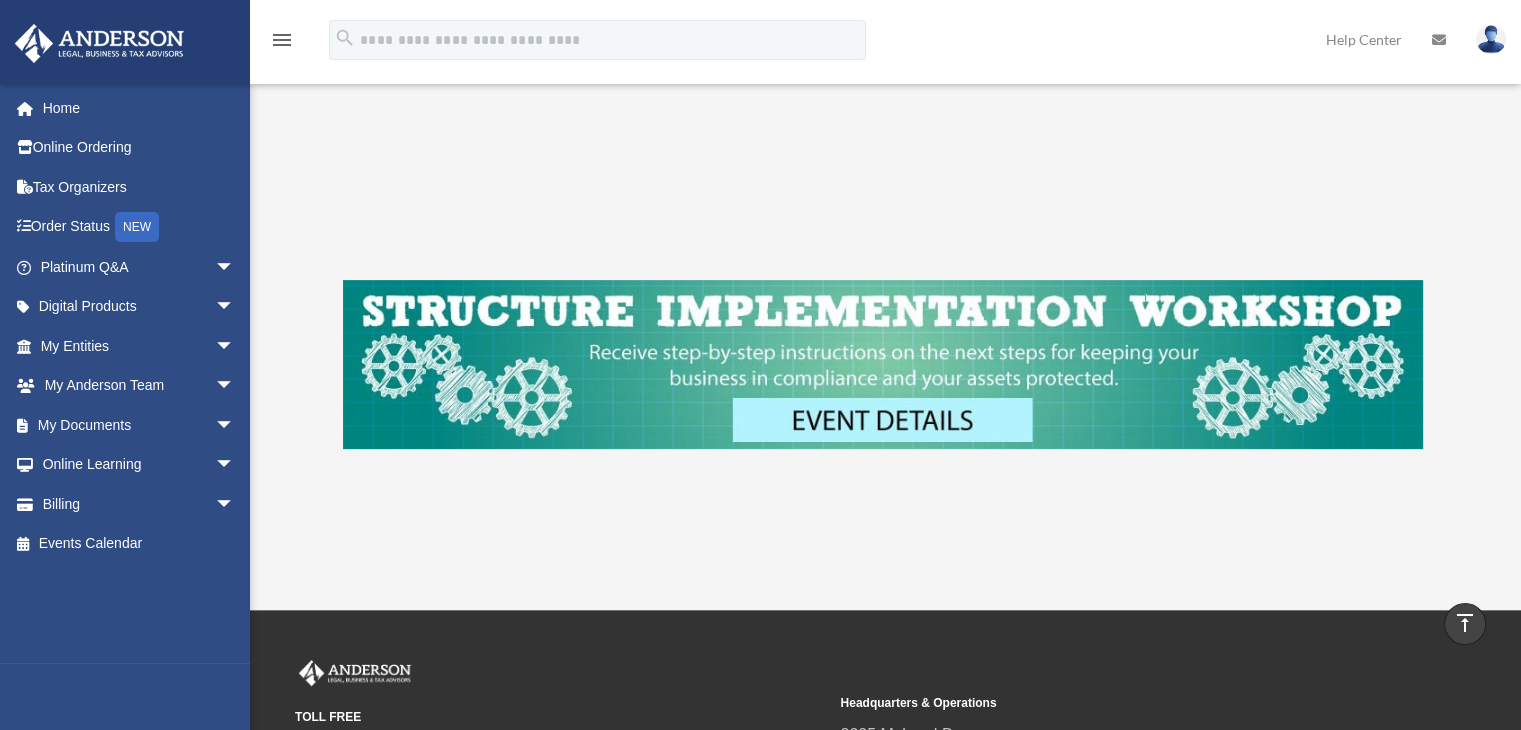 click on "arrow_drop_down" at bounding box center [235, 346] 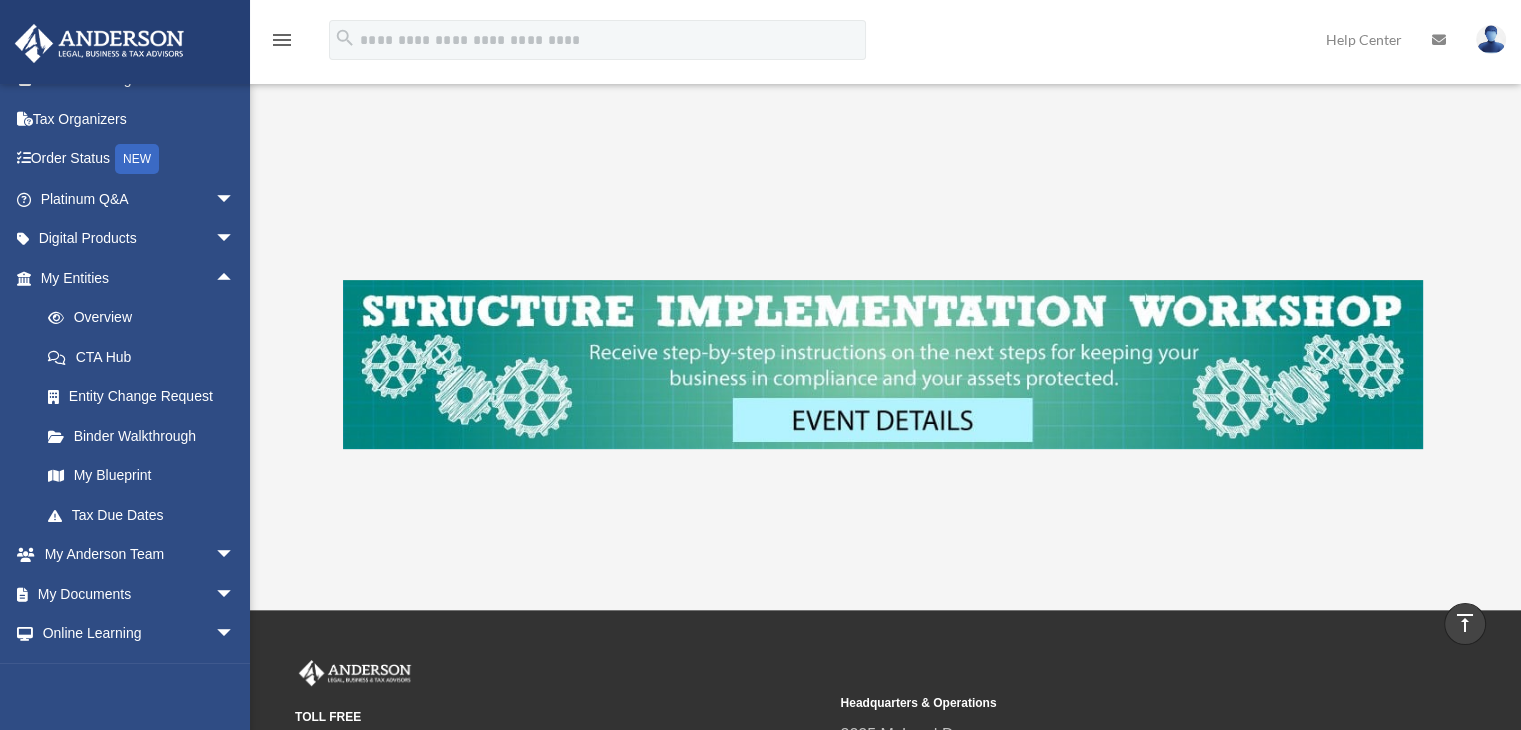 scroll, scrollTop: 71, scrollLeft: 0, axis: vertical 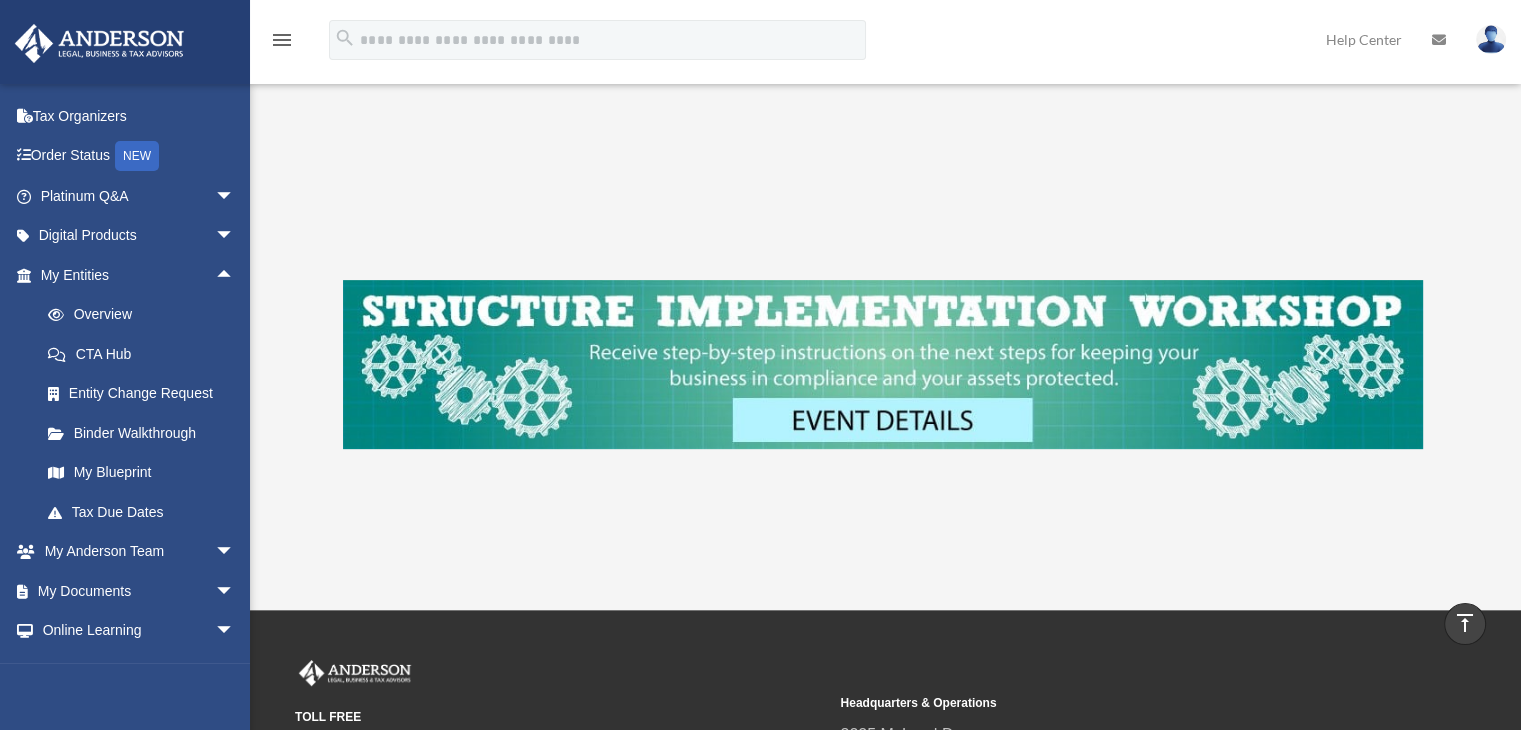 click on "My Blueprint" at bounding box center (146, 473) 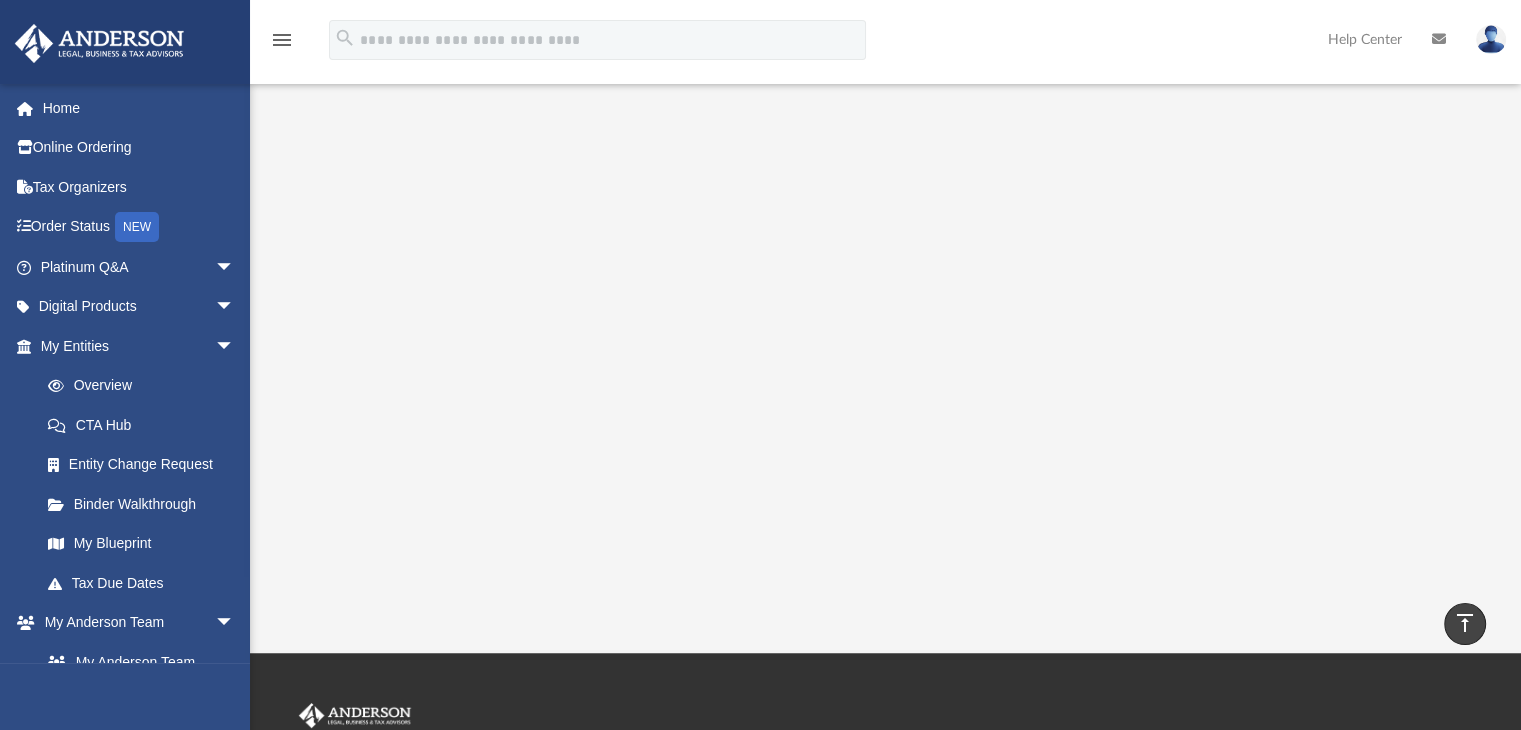 scroll, scrollTop: 0, scrollLeft: 0, axis: both 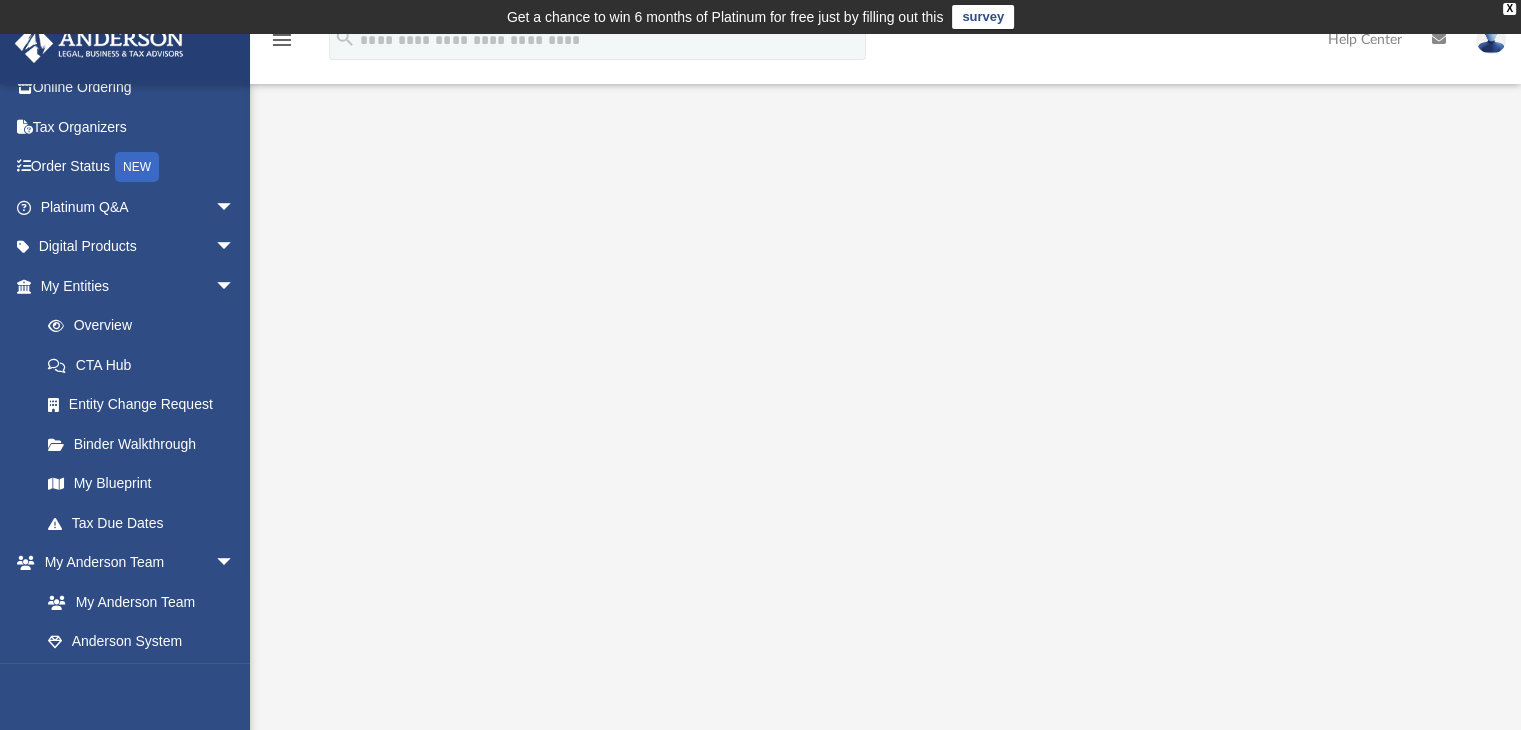 click on "Tax Due Dates" at bounding box center [146, 523] 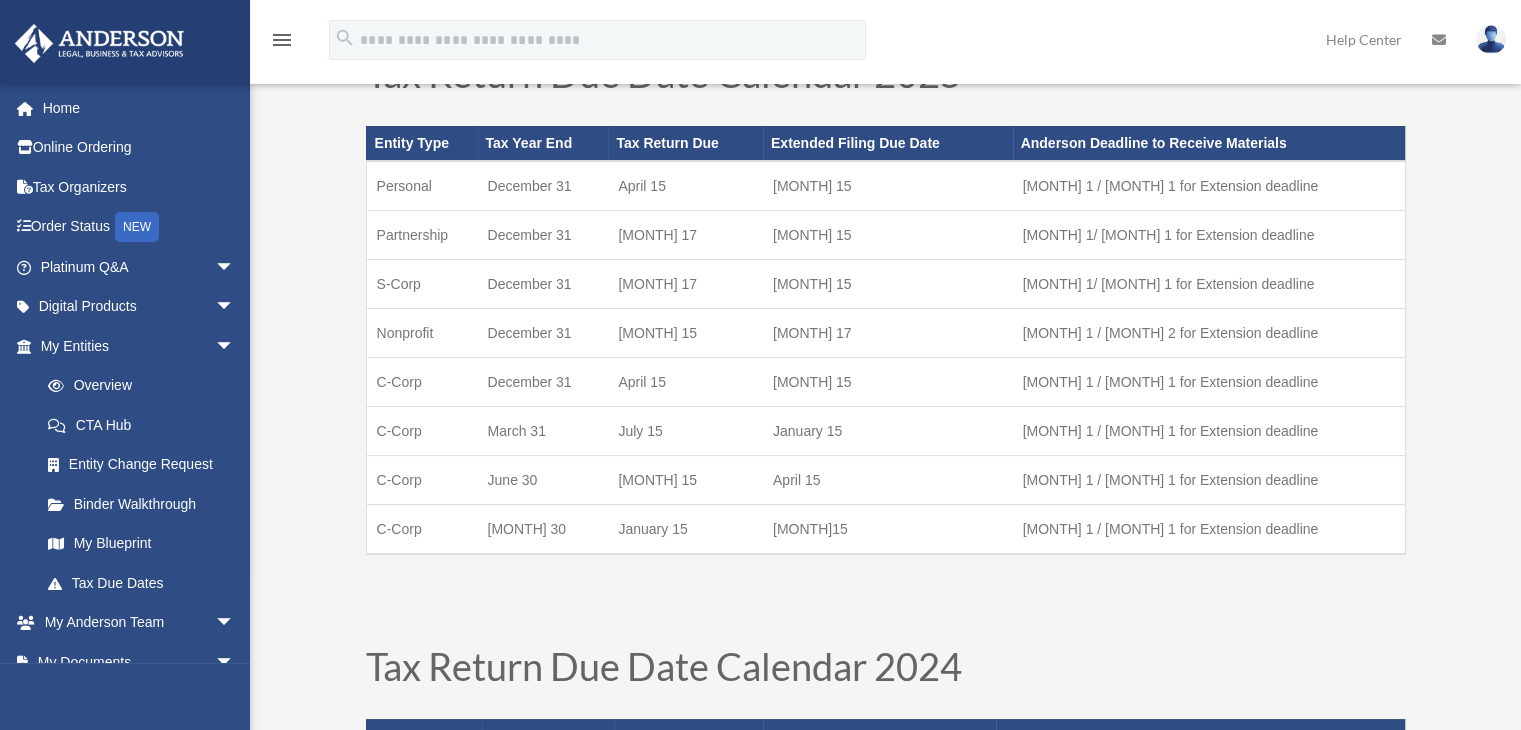 scroll, scrollTop: 140, scrollLeft: 0, axis: vertical 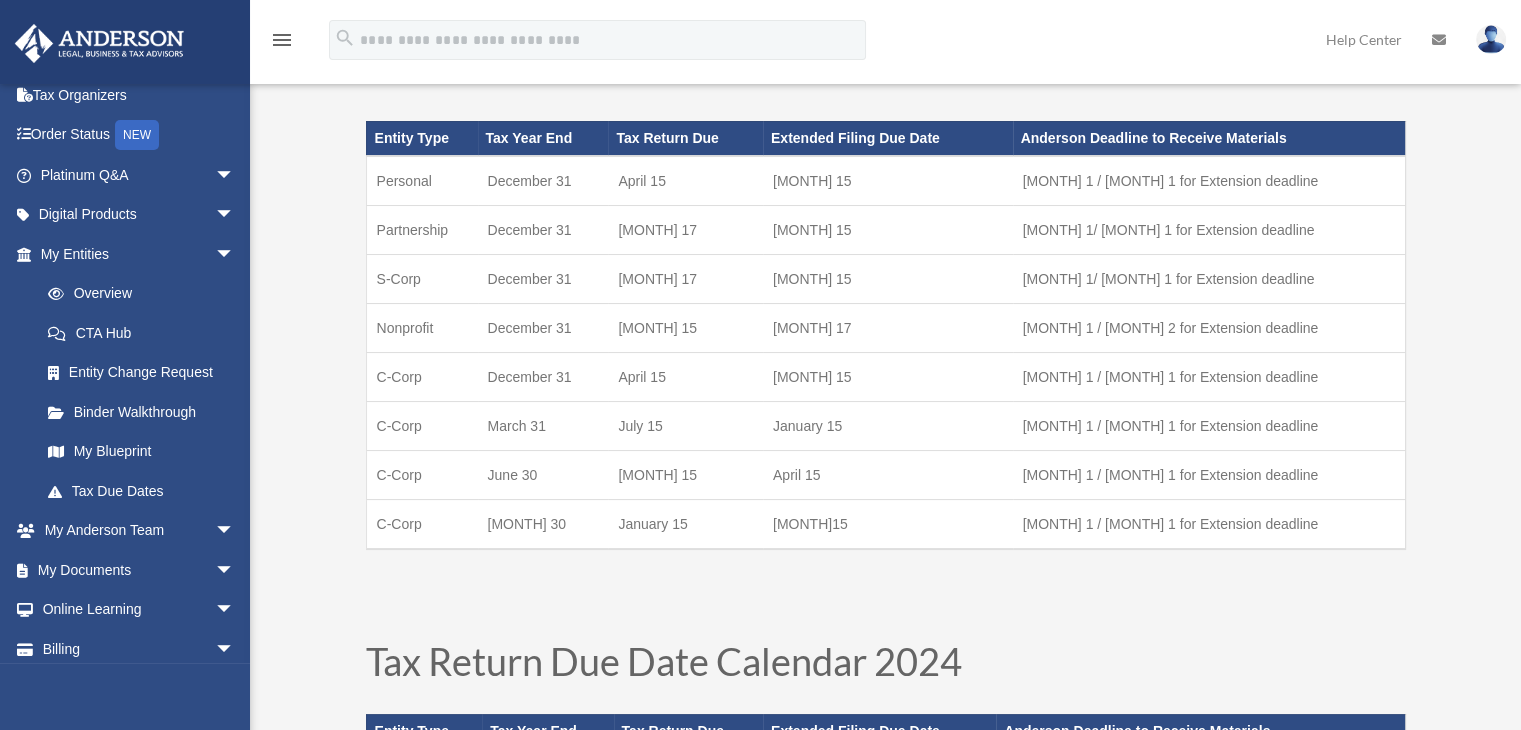 click on "arrow_drop_down" at bounding box center (235, 531) 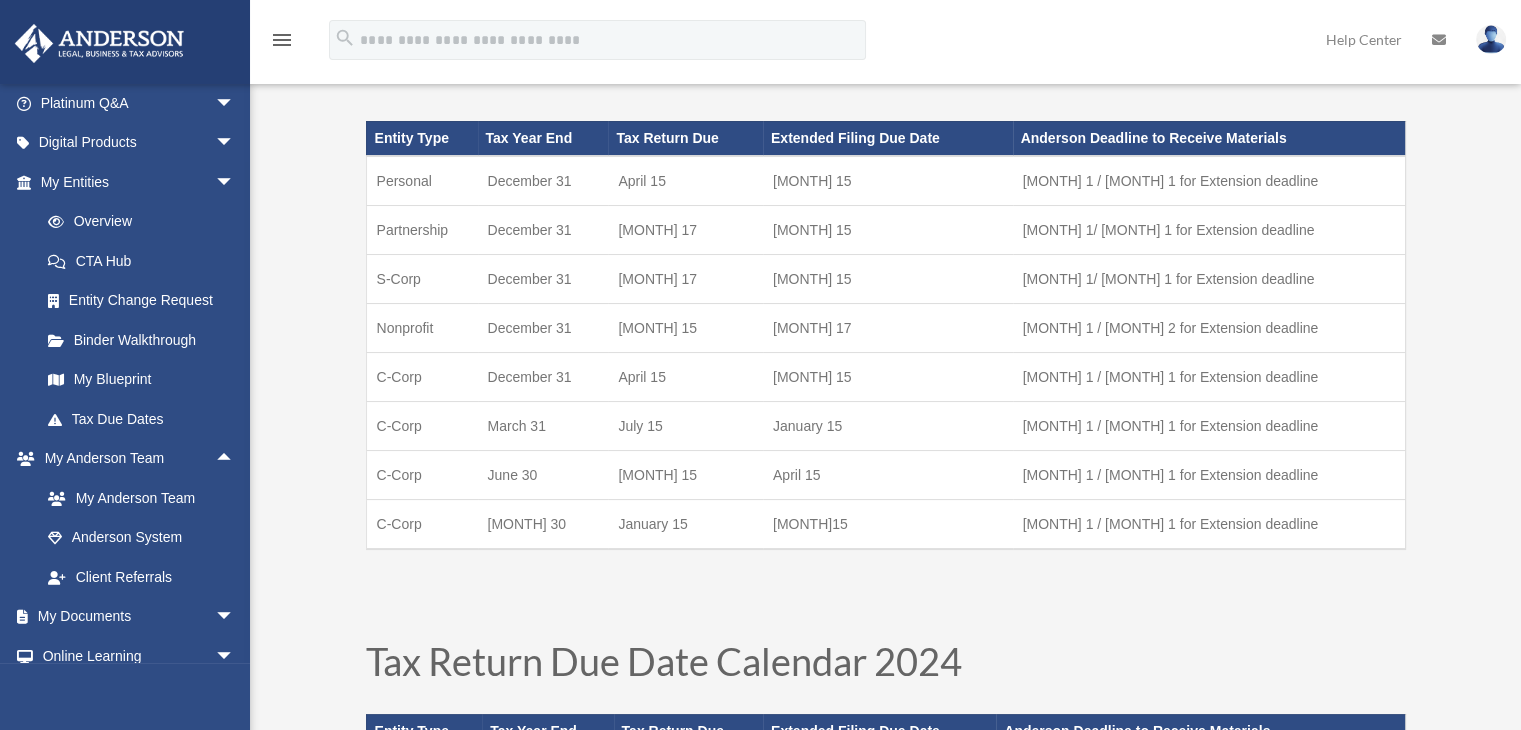 scroll, scrollTop: 164, scrollLeft: 0, axis: vertical 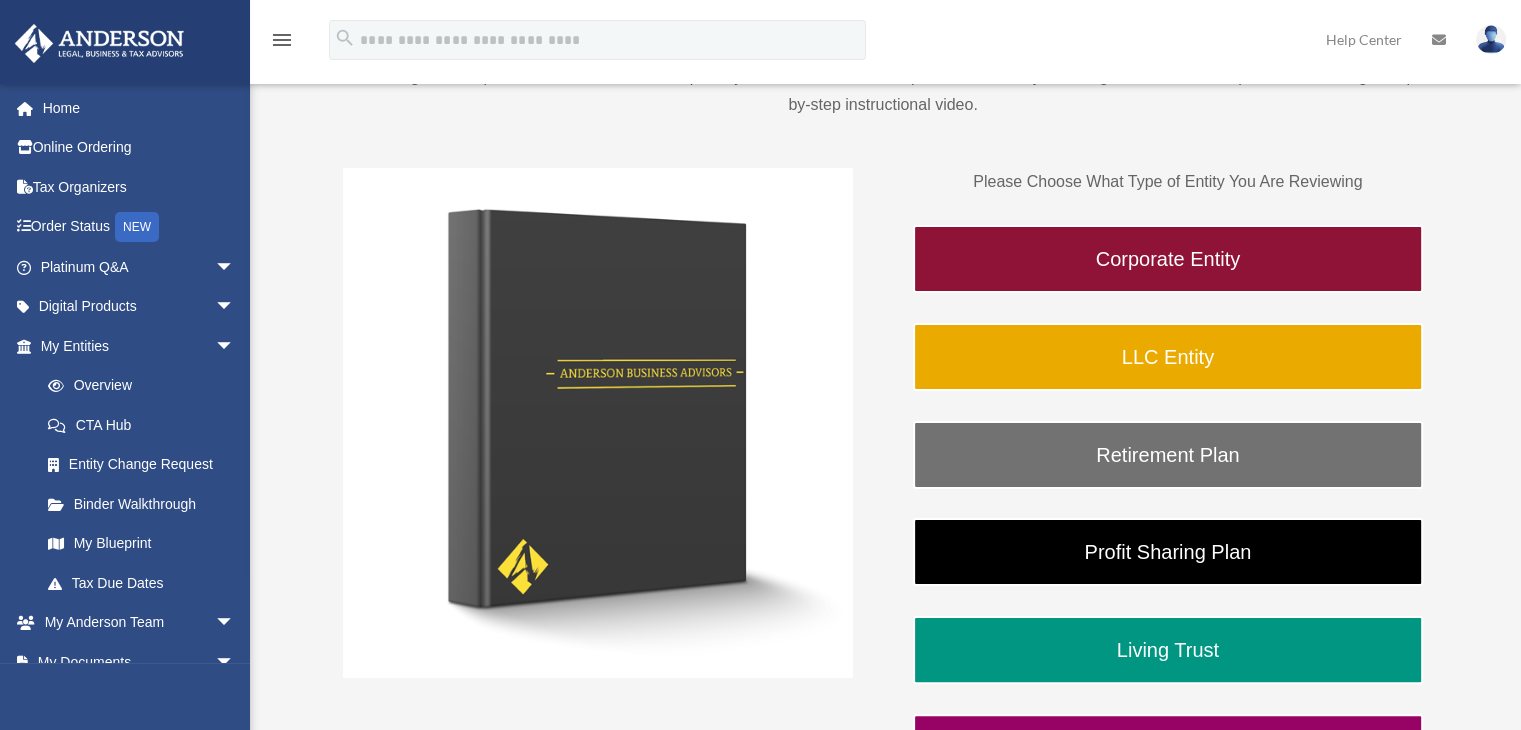 click on "LLC Entity" at bounding box center (1168, 357) 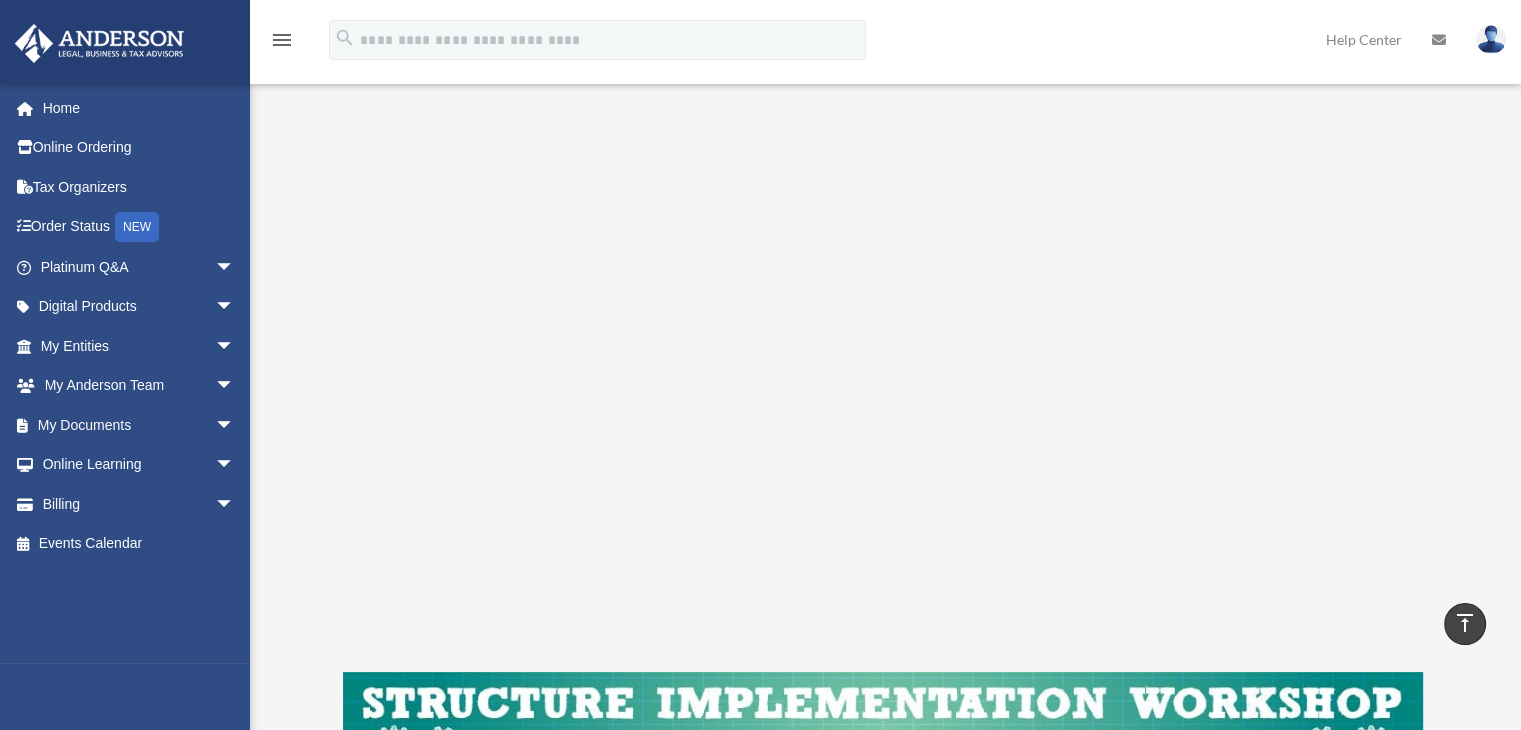 scroll, scrollTop: 303, scrollLeft: 0, axis: vertical 